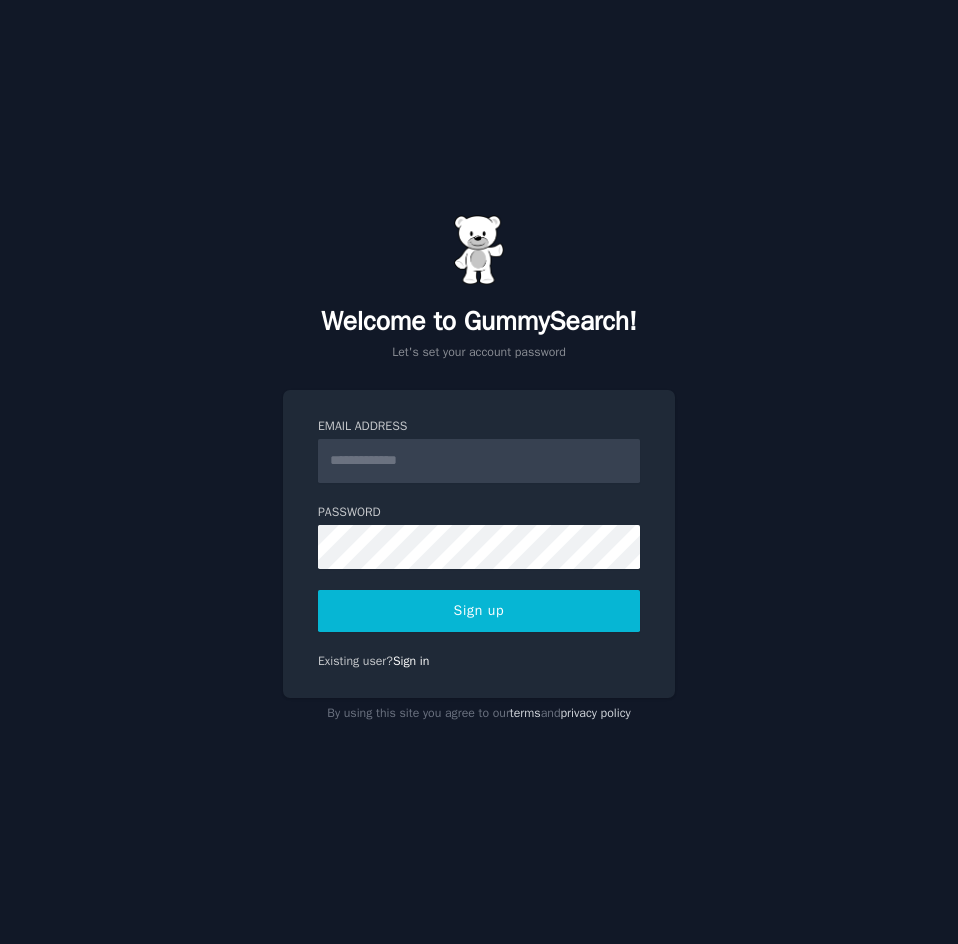 scroll, scrollTop: 0, scrollLeft: 0, axis: both 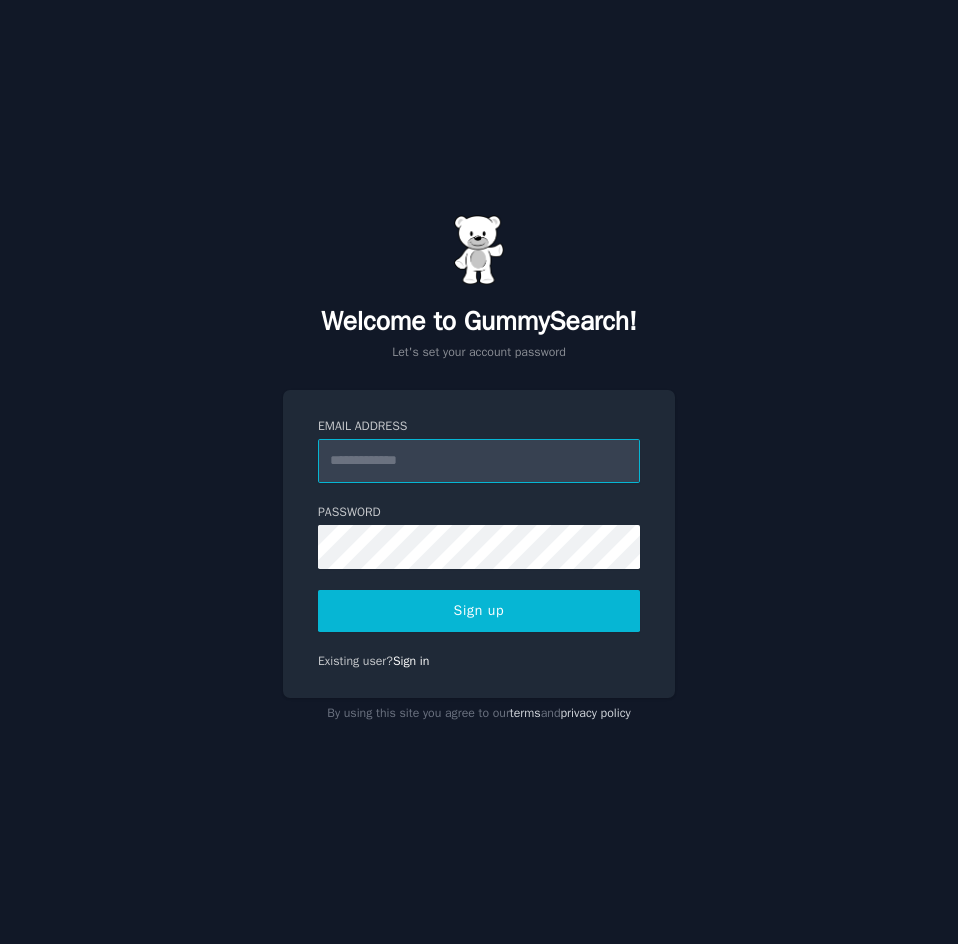 click on "Email Address" at bounding box center [479, 461] 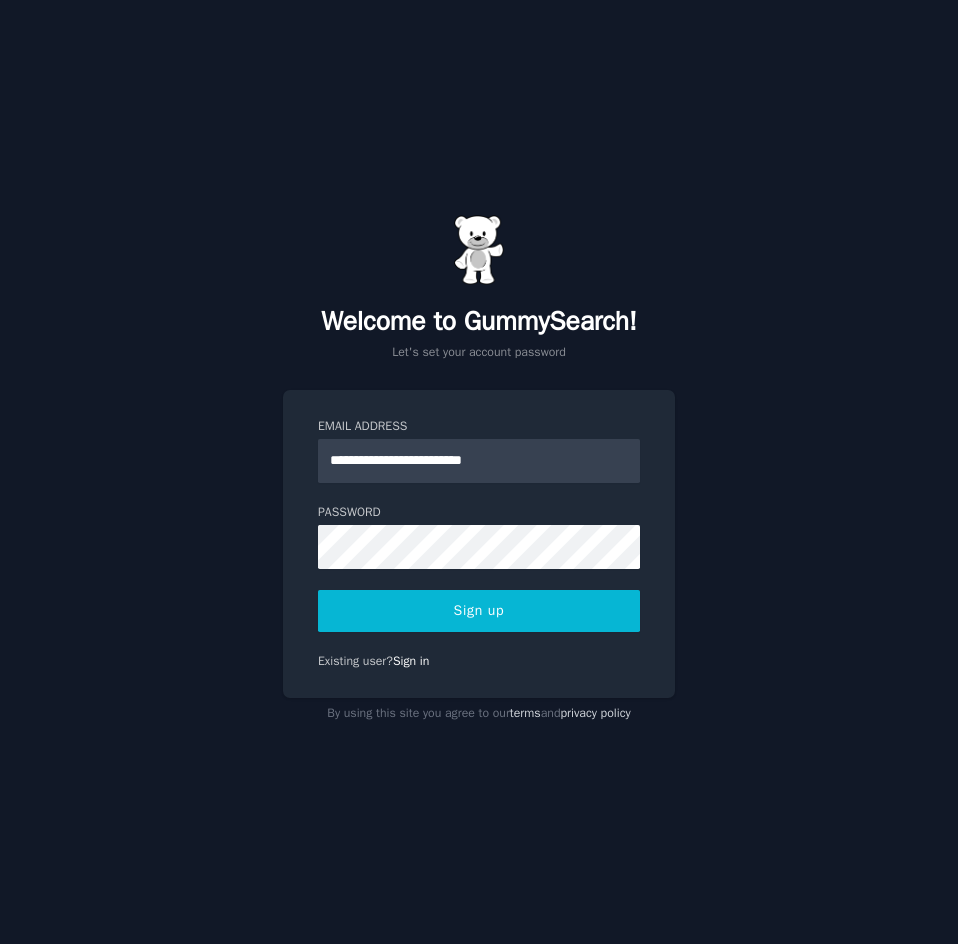 click on "Sign up" at bounding box center [479, 611] 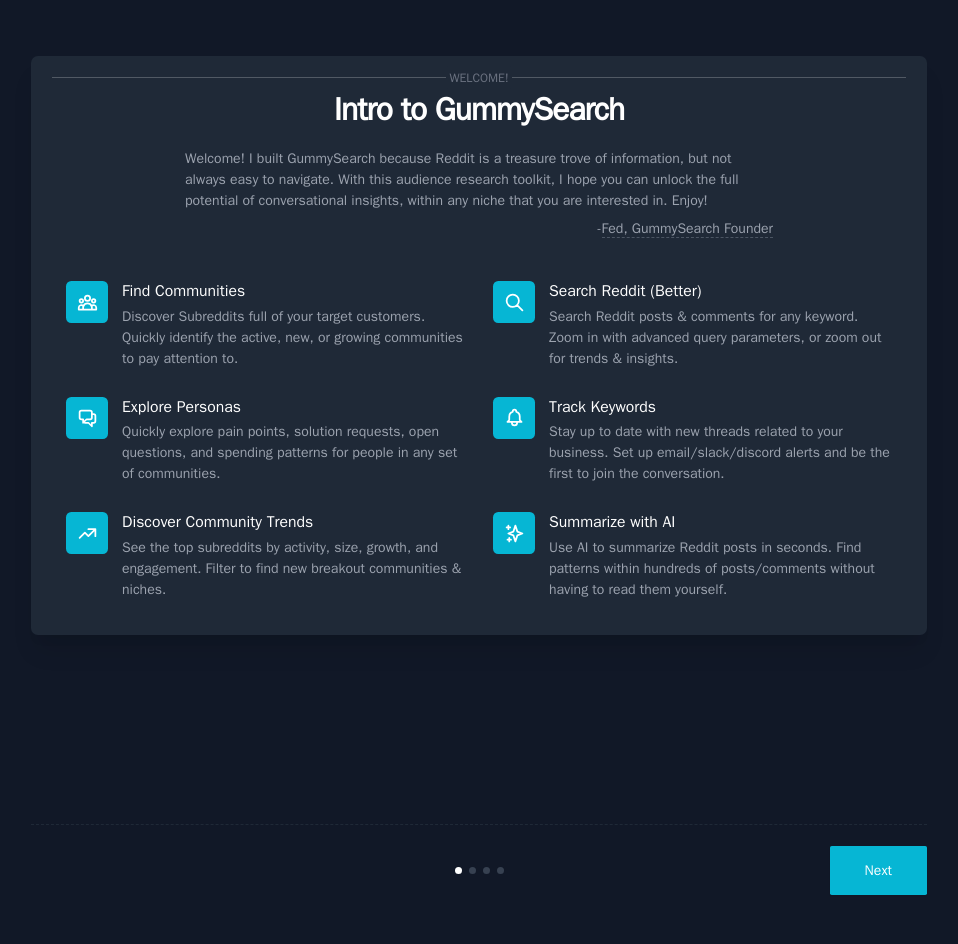 scroll, scrollTop: 0, scrollLeft: 0, axis: both 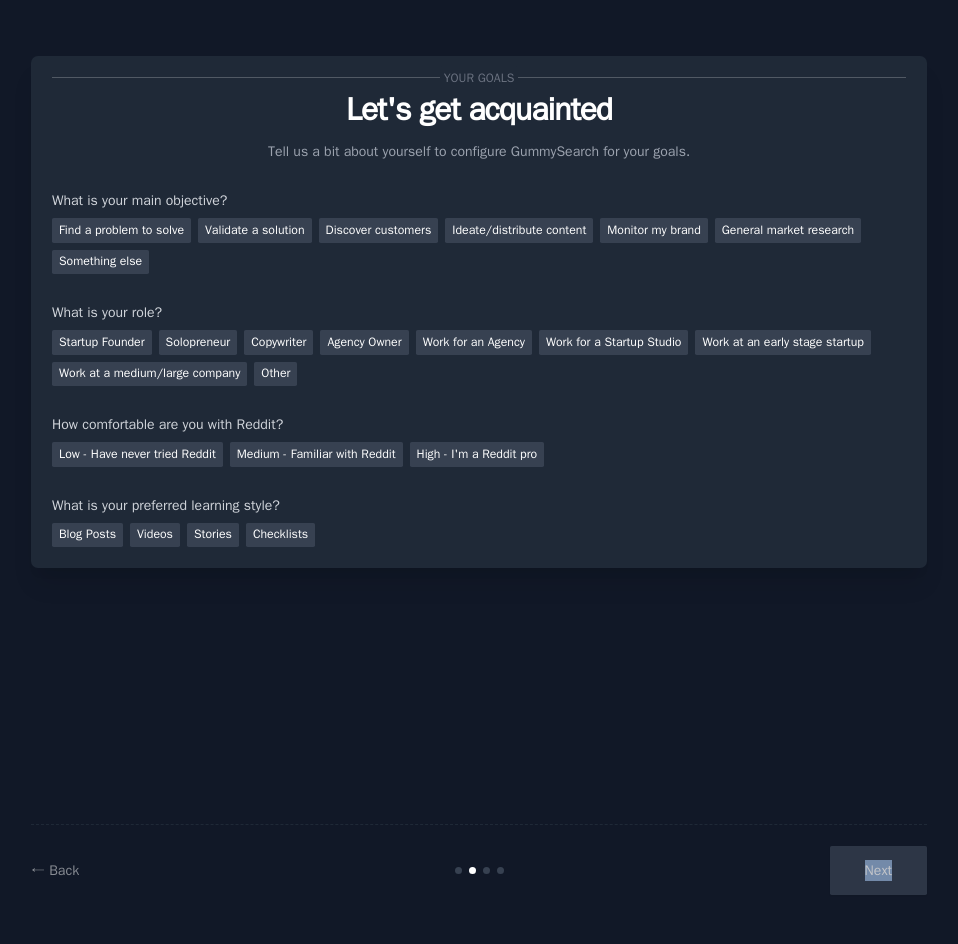 click on "Next" at bounding box center (777, 870) 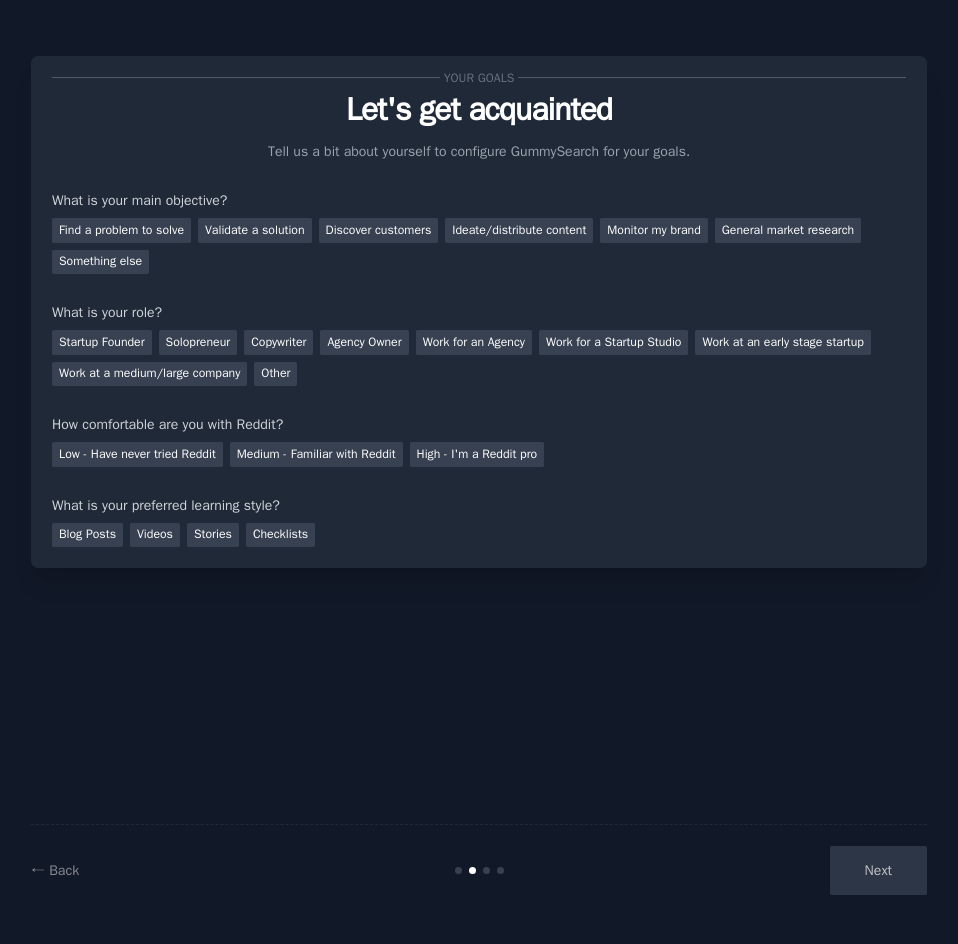 click on "Your goals Let's get acquainted Tell us a bit about yourself to configure GummySearch for your goals. What is your main objective? Find a problem to solve Validate a solution Discover customers Ideate/distribute content Monitor my brand General market research Something else What is your role? Startup Founder Solopreneur Copywriter Agency Owner Work for an Agency Work for a Startup Studio Work at an early stage startup Work at a medium/large company Other How comfortable are you with Reddit? Low - Have never tried Reddit Medium - Familiar with Reddit High - I'm a Reddit pro What is your preferred learning style? Blog Posts Videos Stories Checklists ← Back Next" at bounding box center [479, 472] 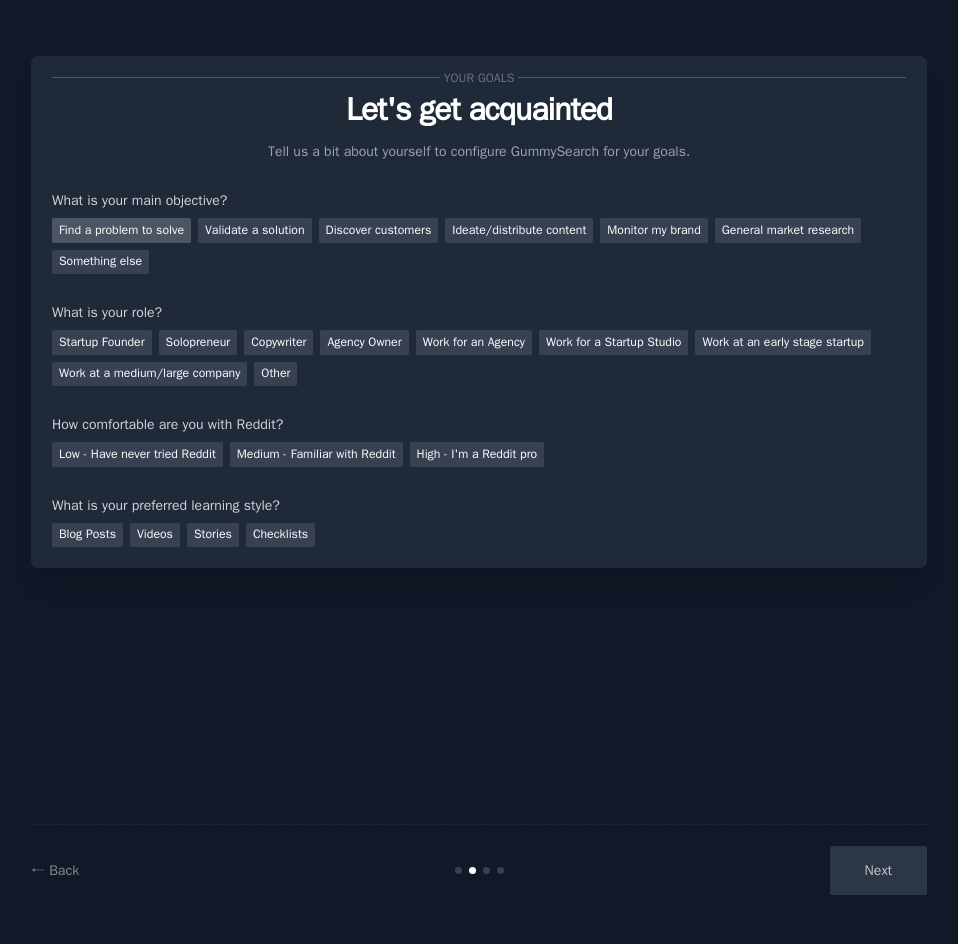 click on "Find a problem to solve" at bounding box center (121, 230) 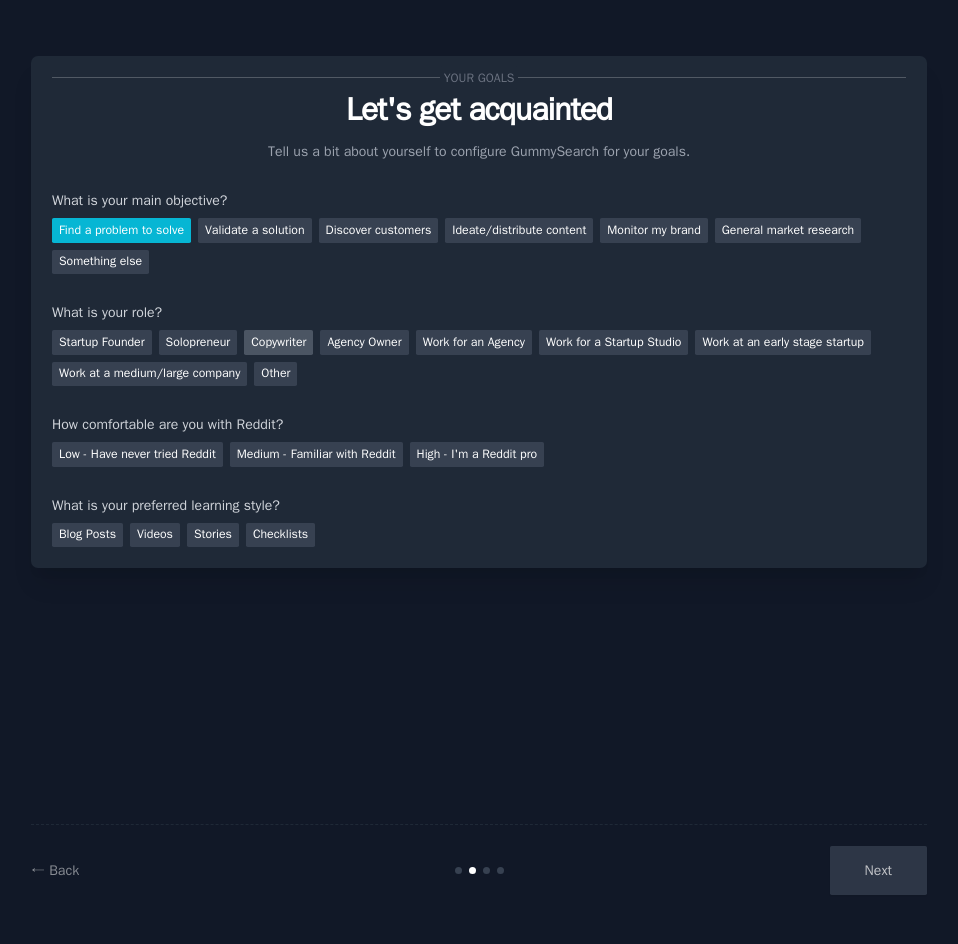 click on "Copywriter" at bounding box center [278, 342] 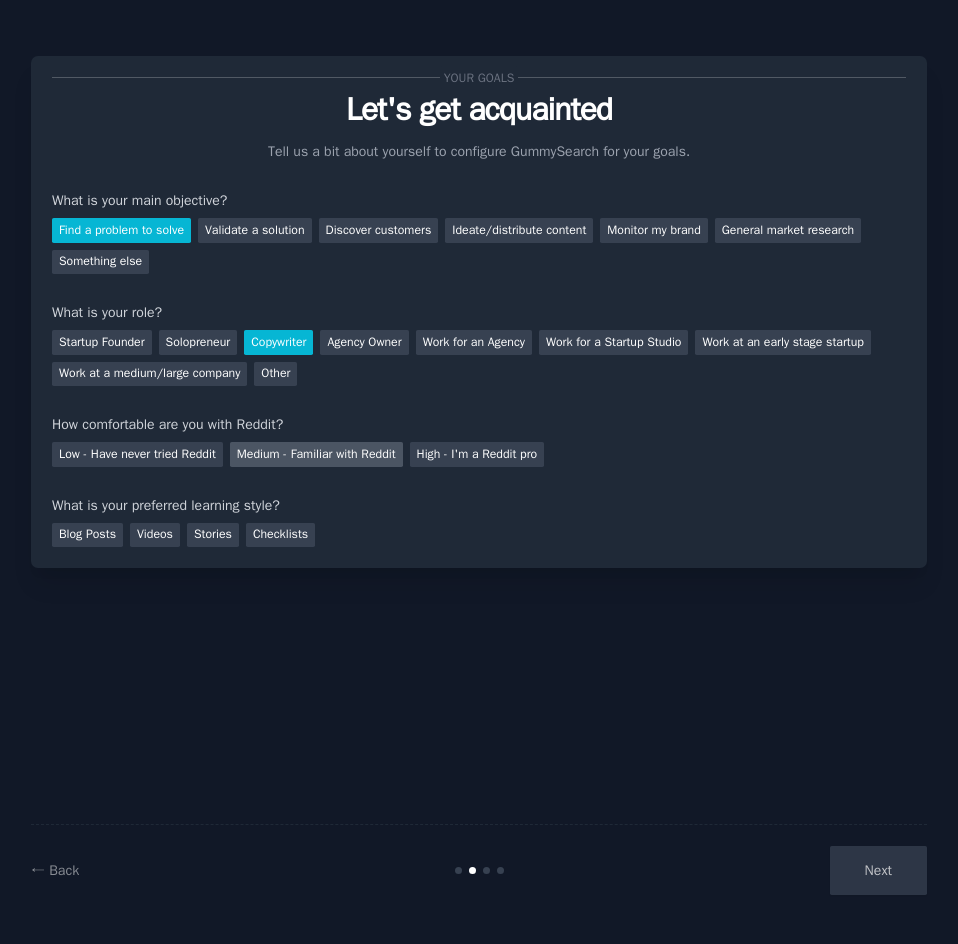 click on "Medium - Familiar with Reddit" at bounding box center [316, 454] 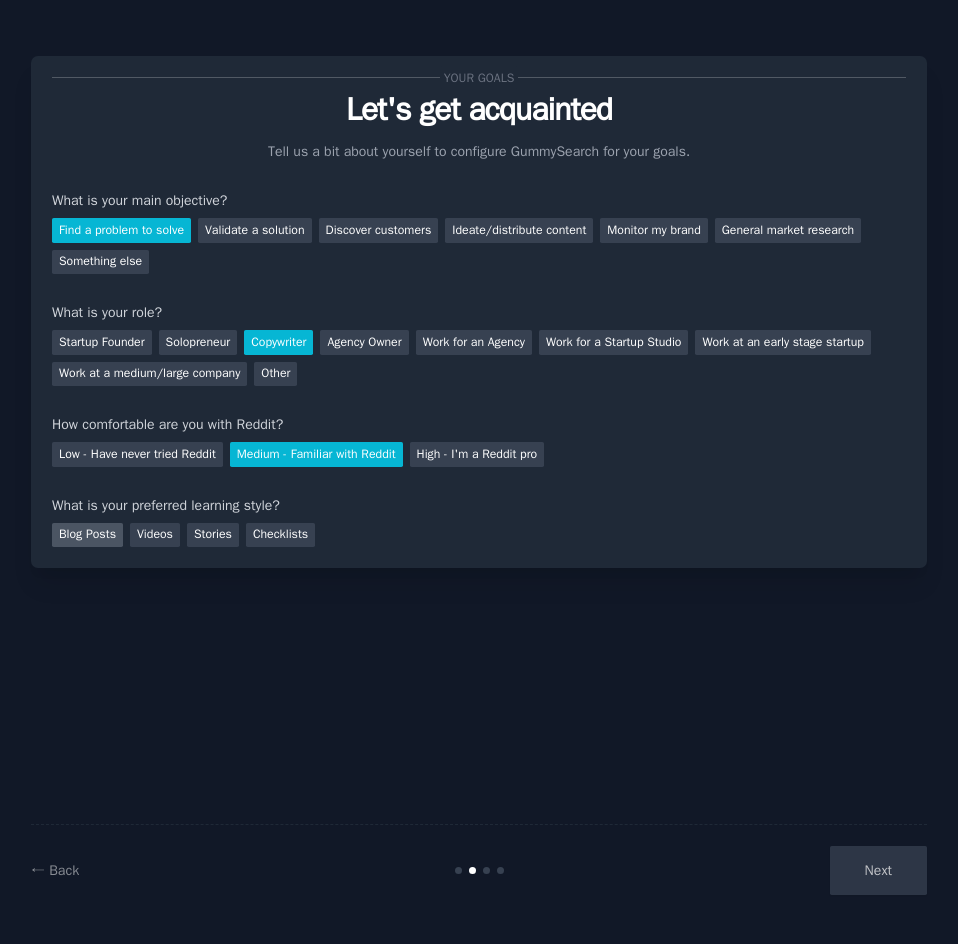 click on "Blog Posts" at bounding box center (87, 535) 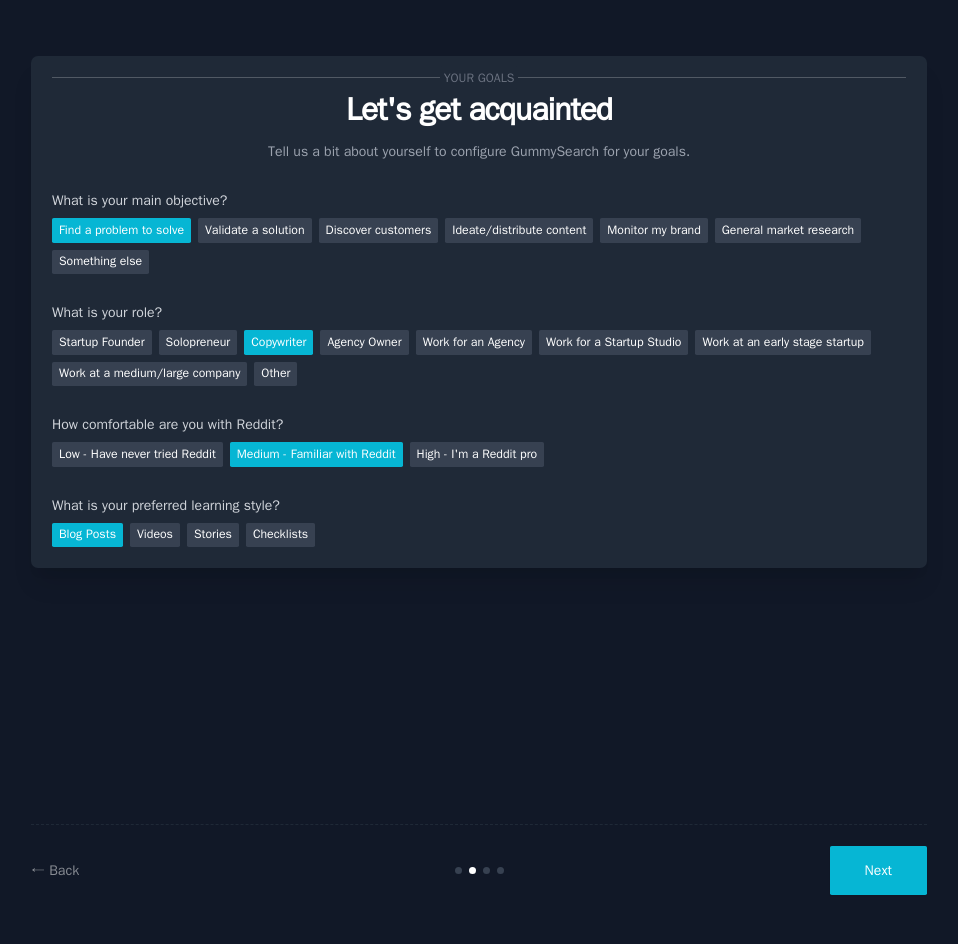 click on "Next" at bounding box center [878, 870] 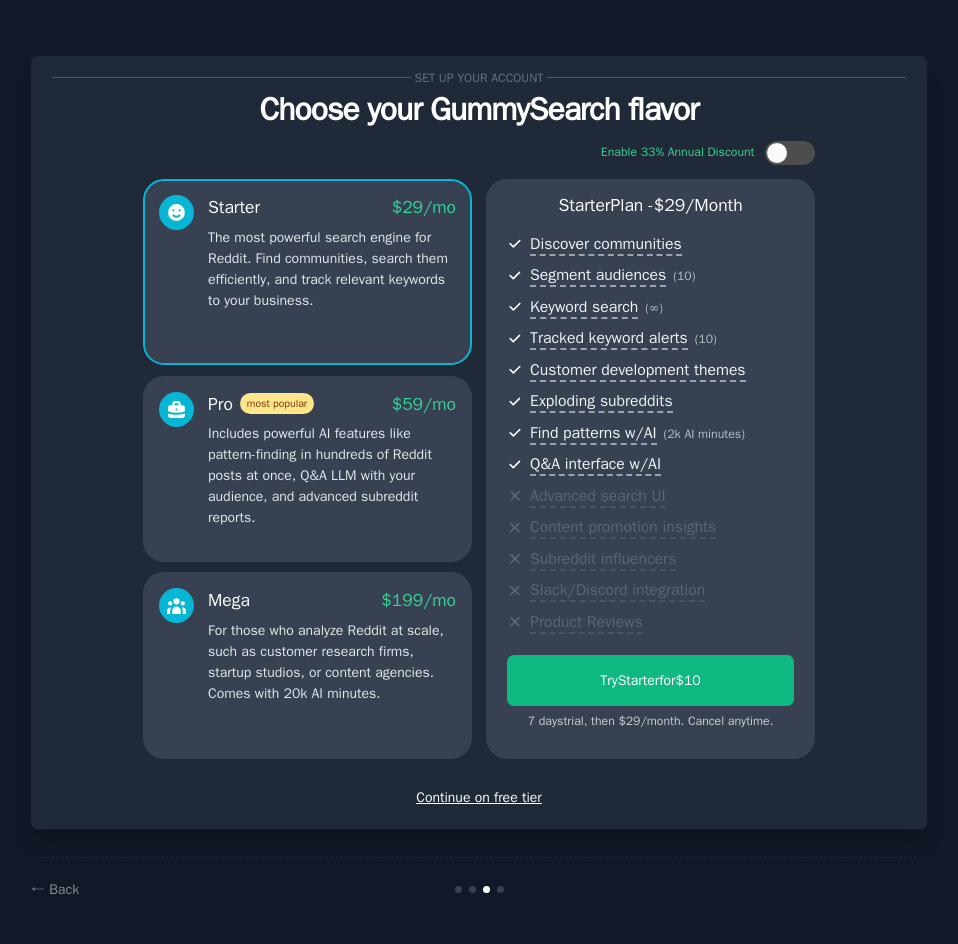 click on "Continue on free tier" at bounding box center (479, 797) 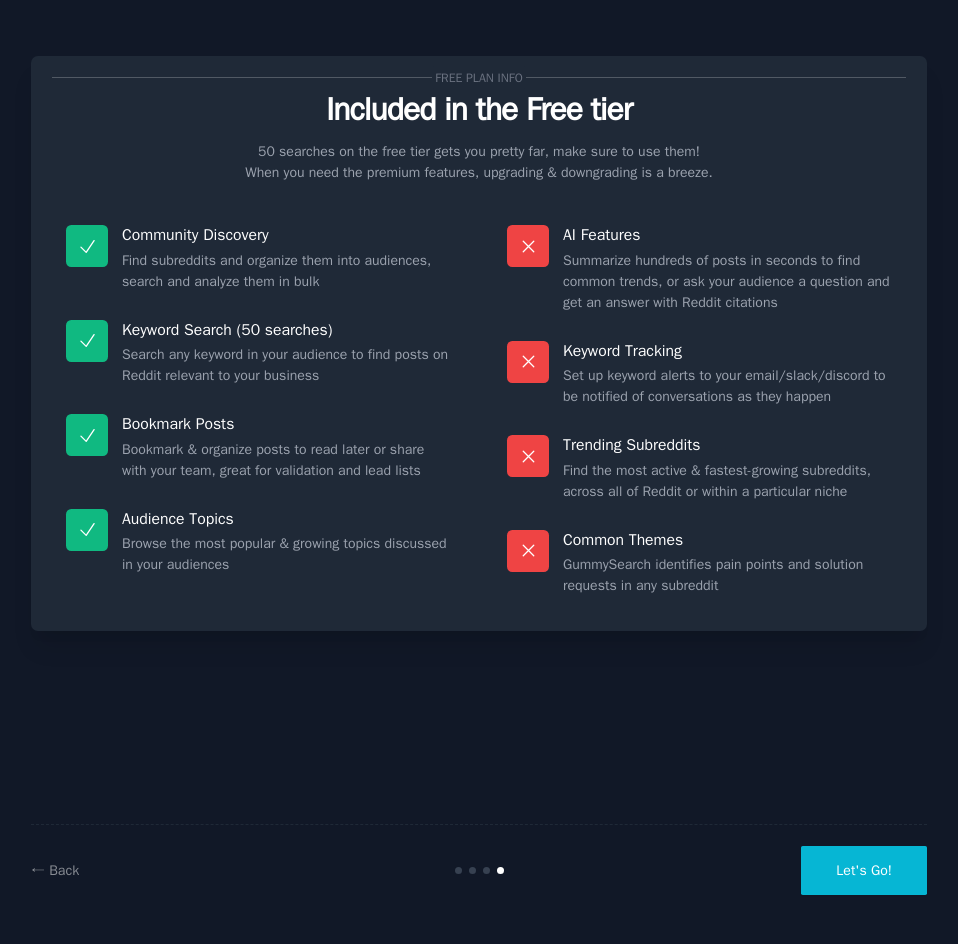 click on "Let's Go!" at bounding box center [864, 870] 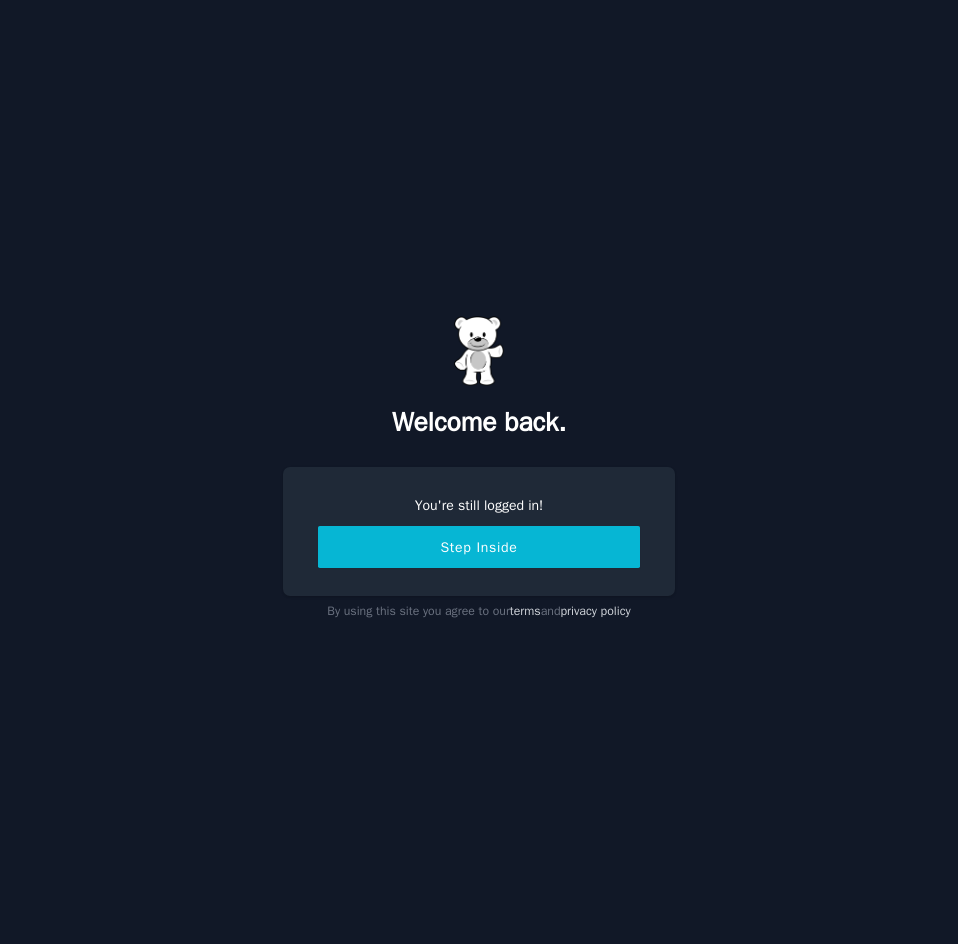 scroll, scrollTop: 0, scrollLeft: 0, axis: both 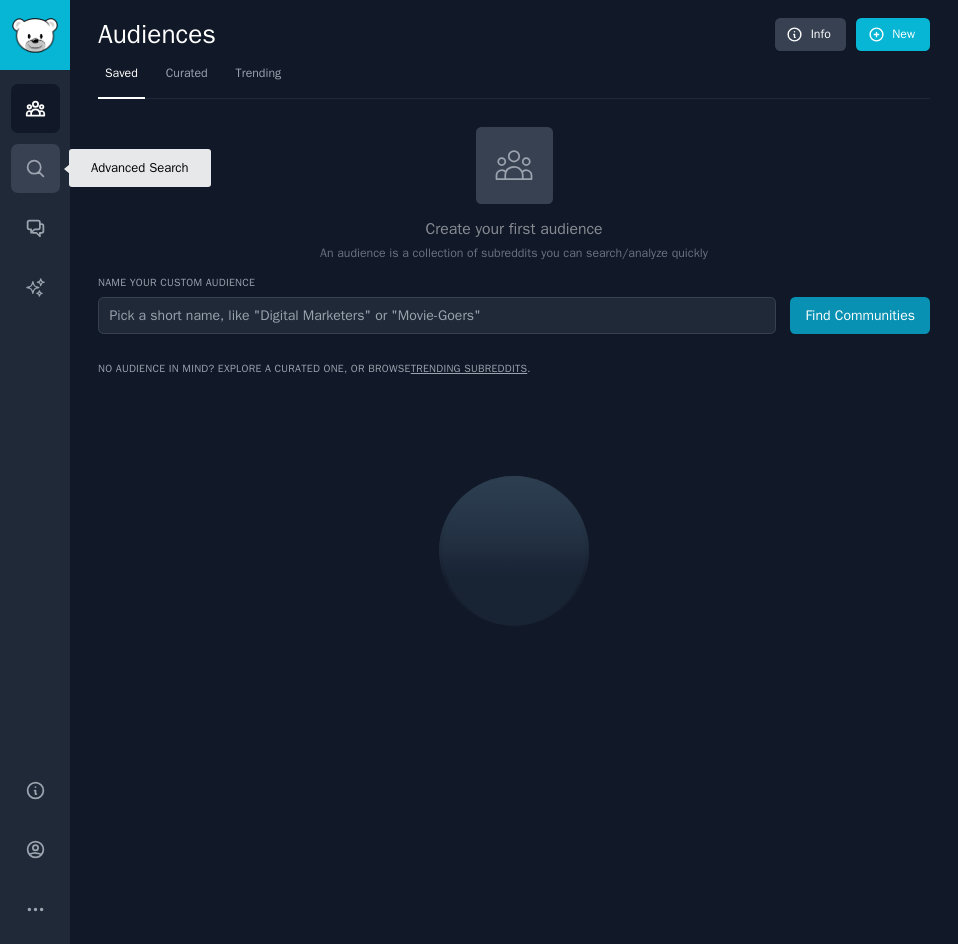 click on "Search" at bounding box center (35, 168) 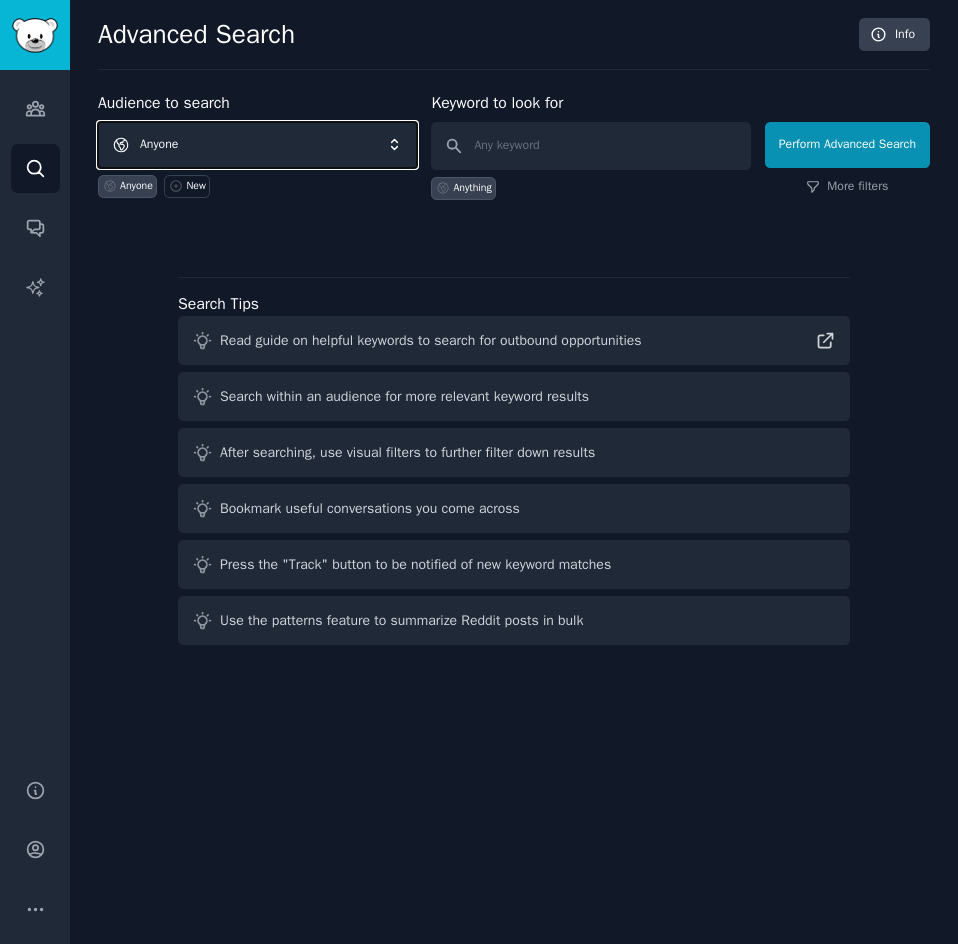 click on "Anyone" at bounding box center [257, 145] 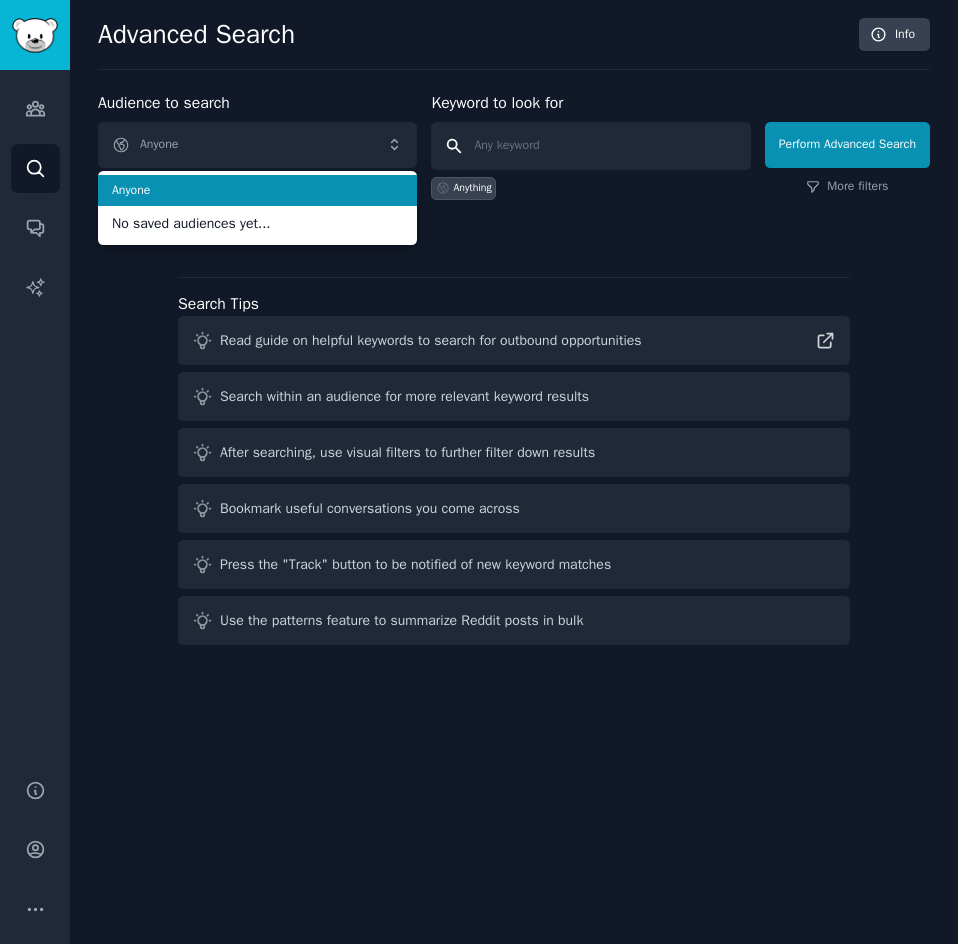 click at bounding box center [590, 146] 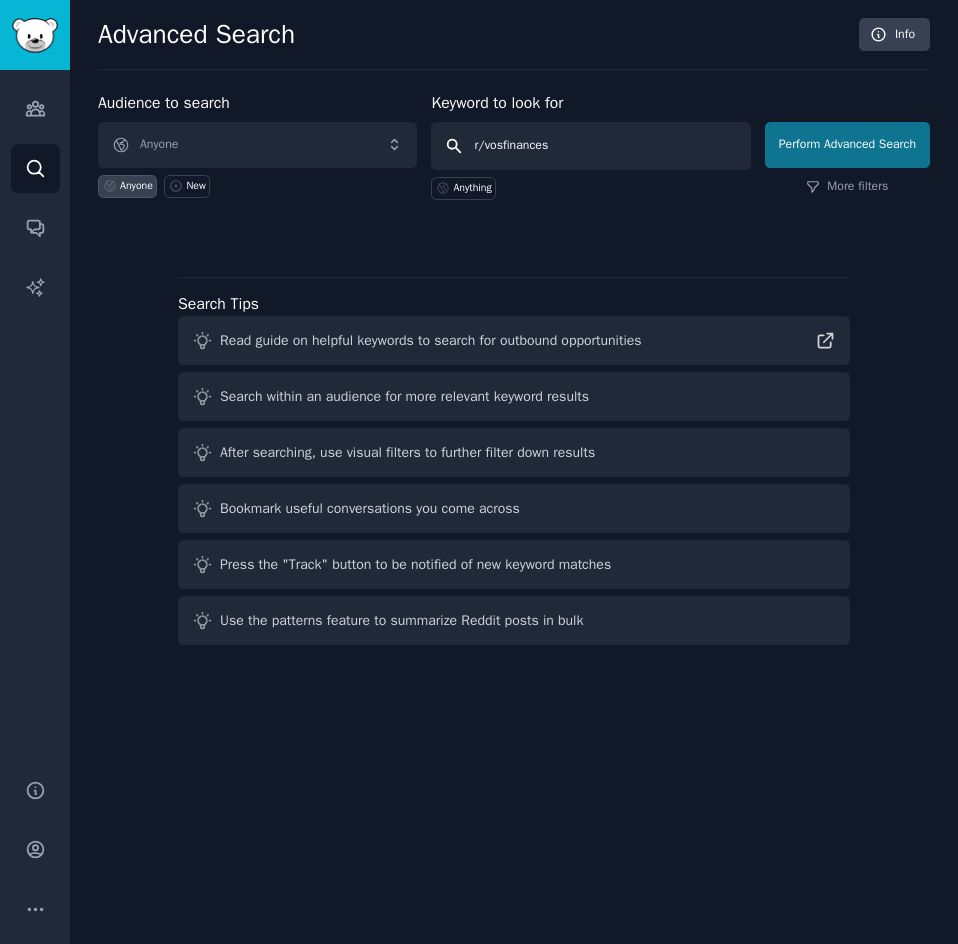 type on "r/vosfinances" 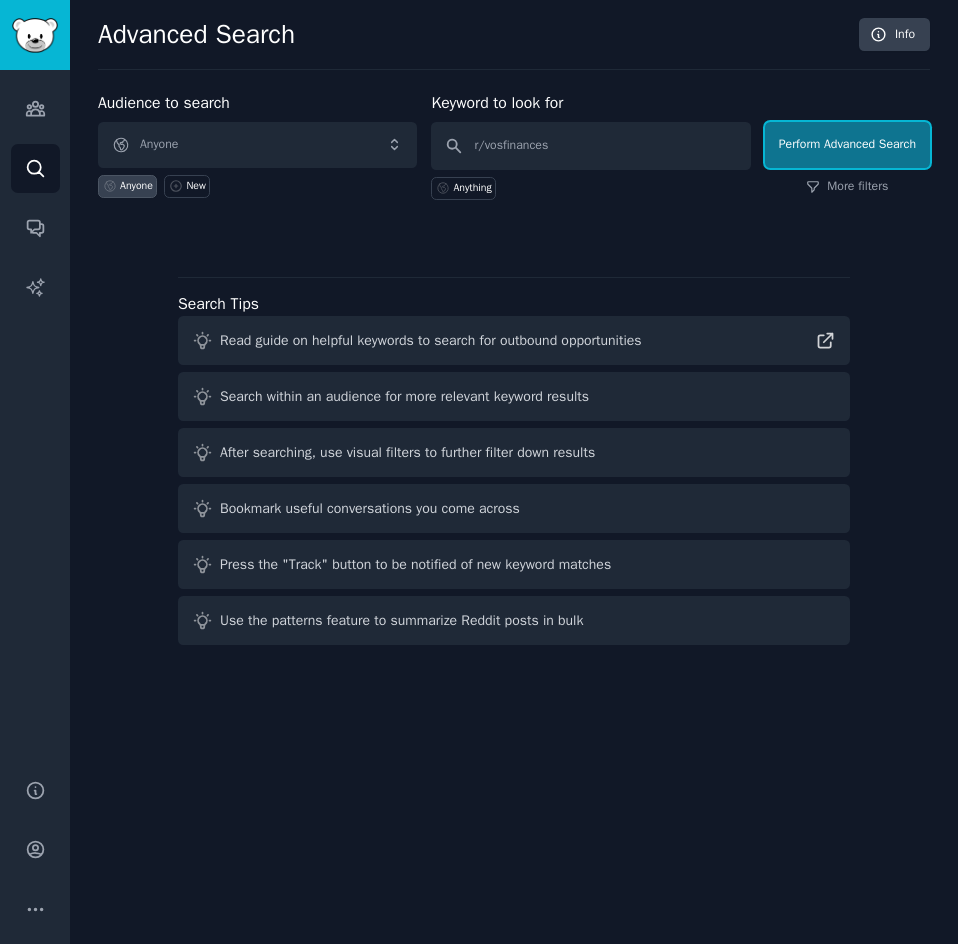 click on "Perform Advanced Search" at bounding box center (847, 145) 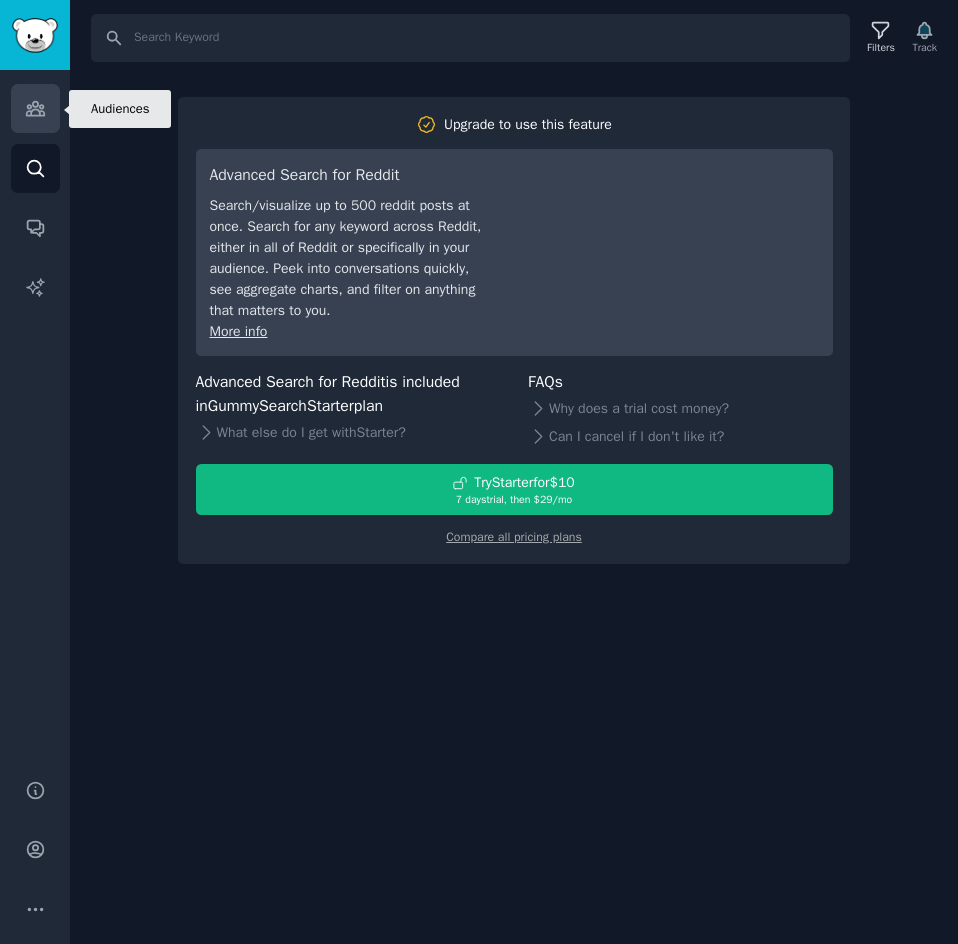 click 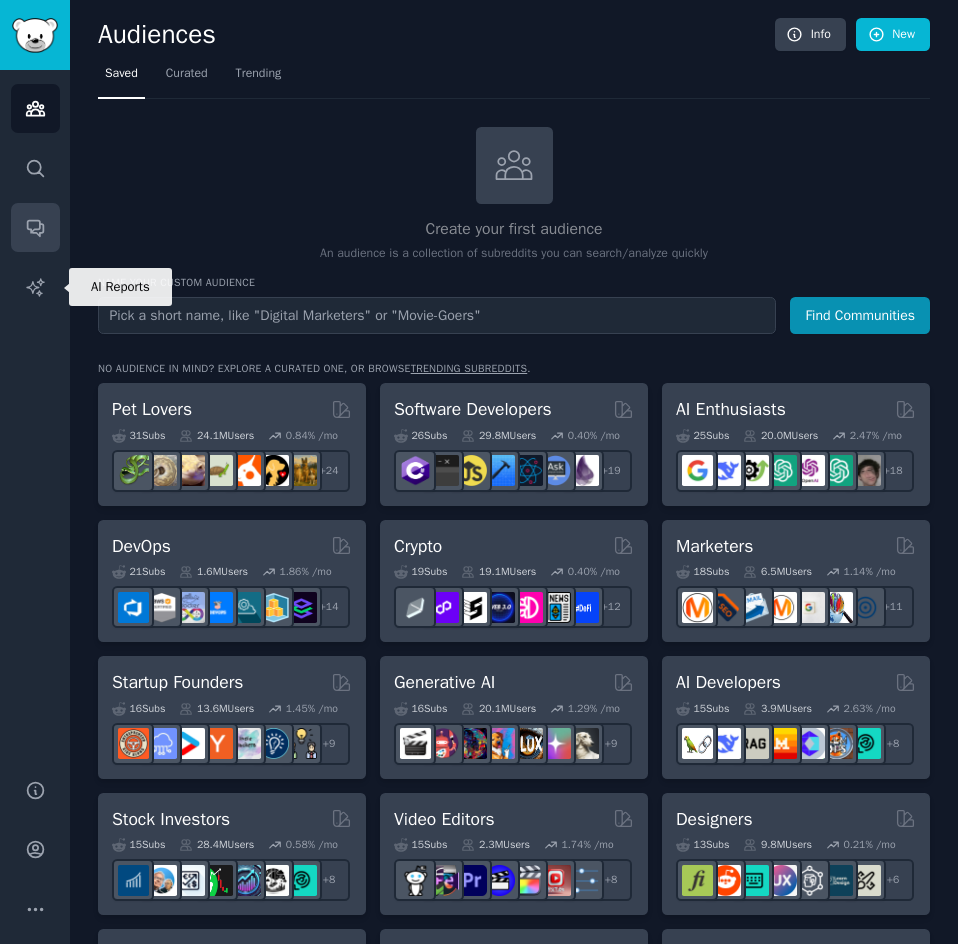 click 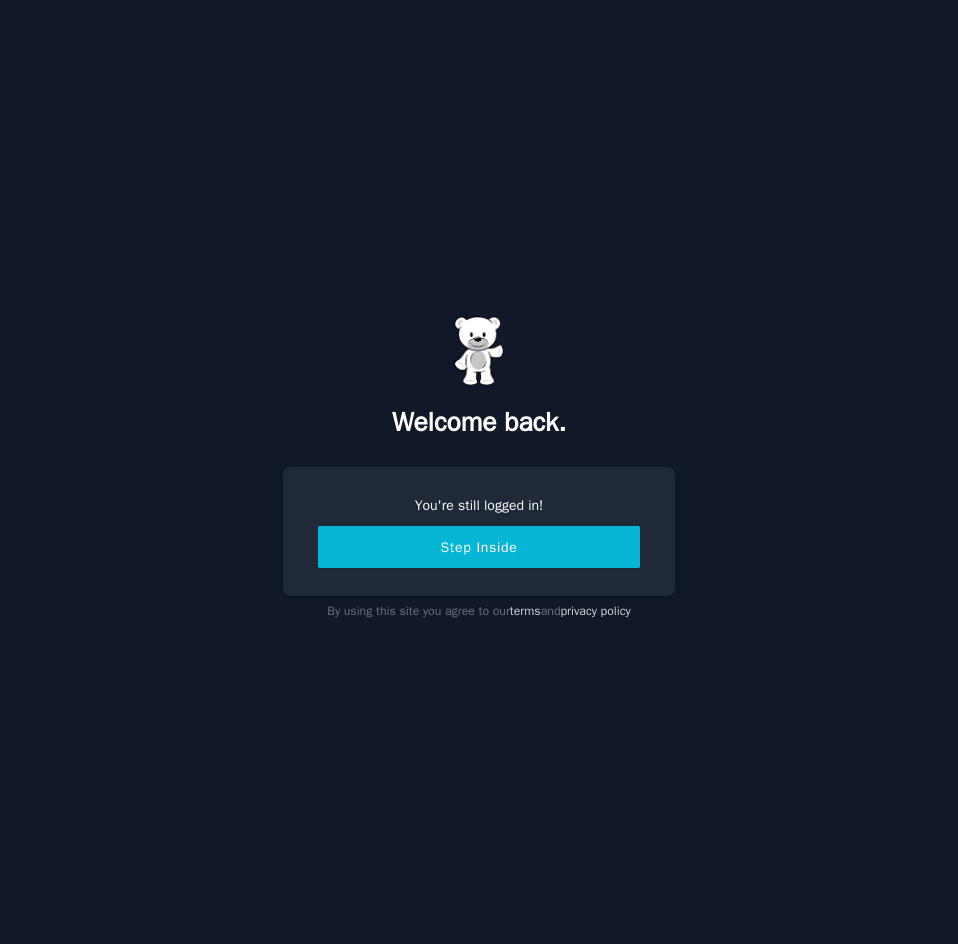 scroll, scrollTop: 0, scrollLeft: 0, axis: both 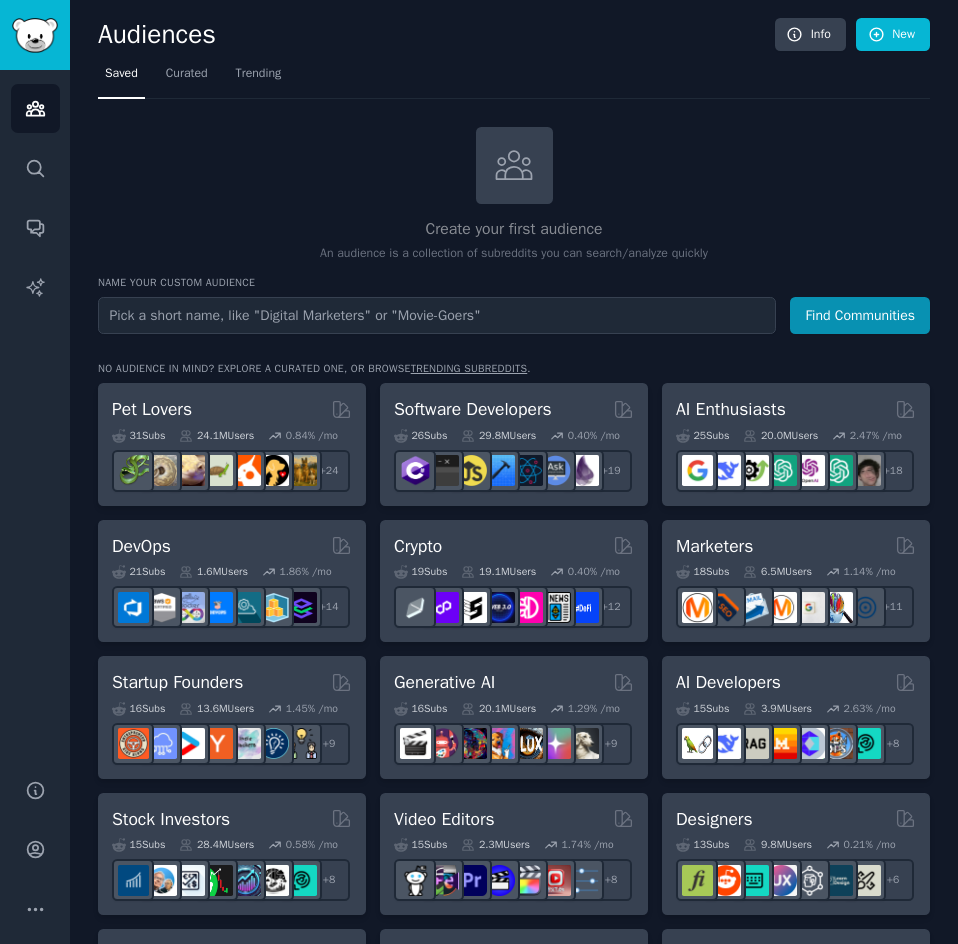 click at bounding box center (437, 315) 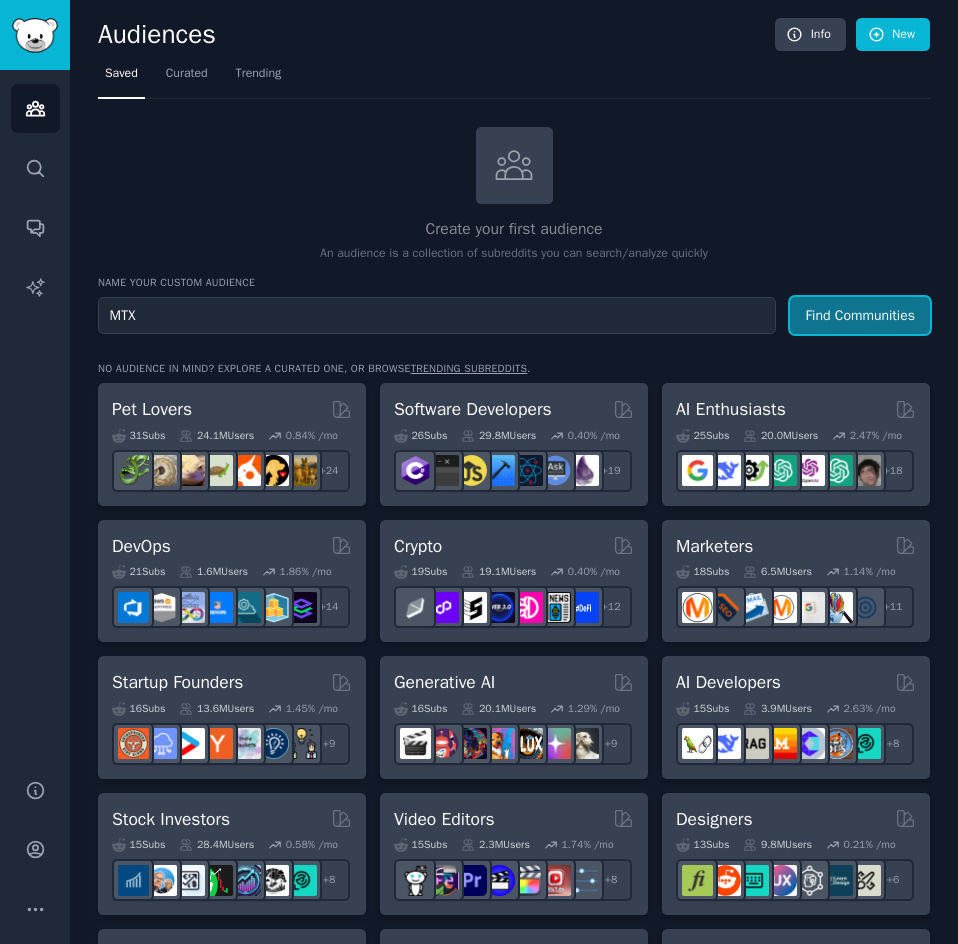 click on "Find Communities" at bounding box center [860, 315] 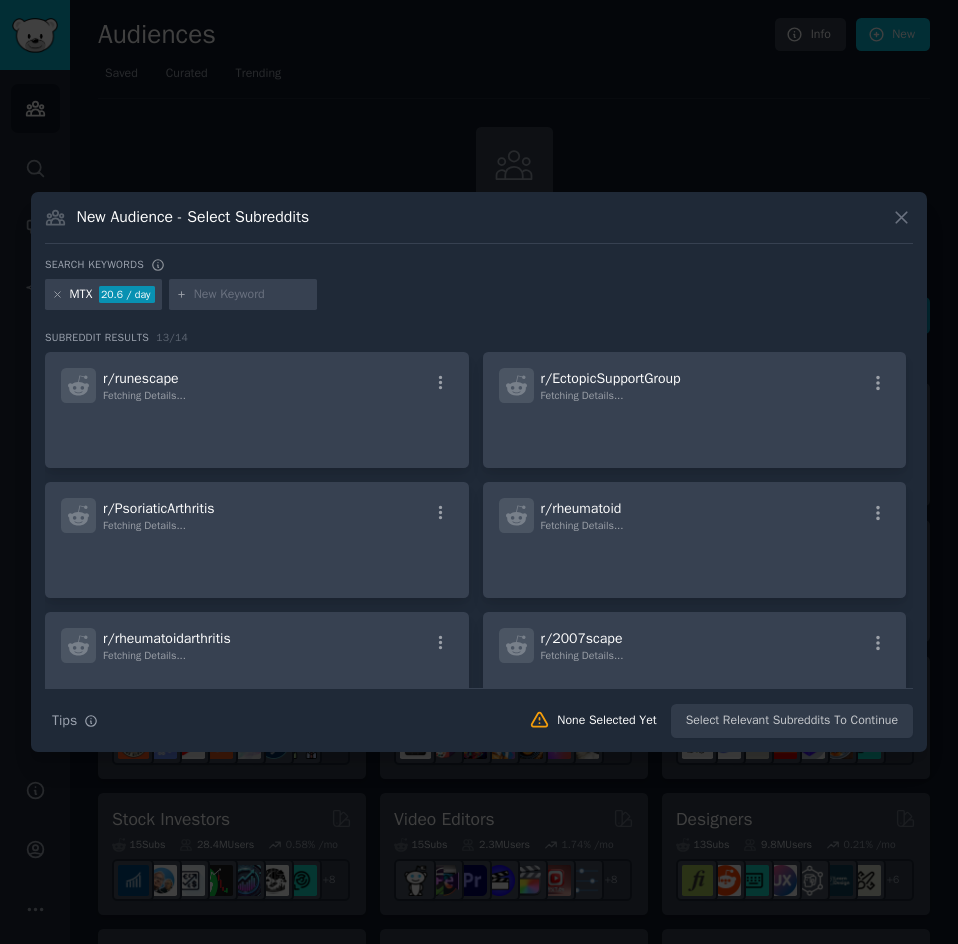 click 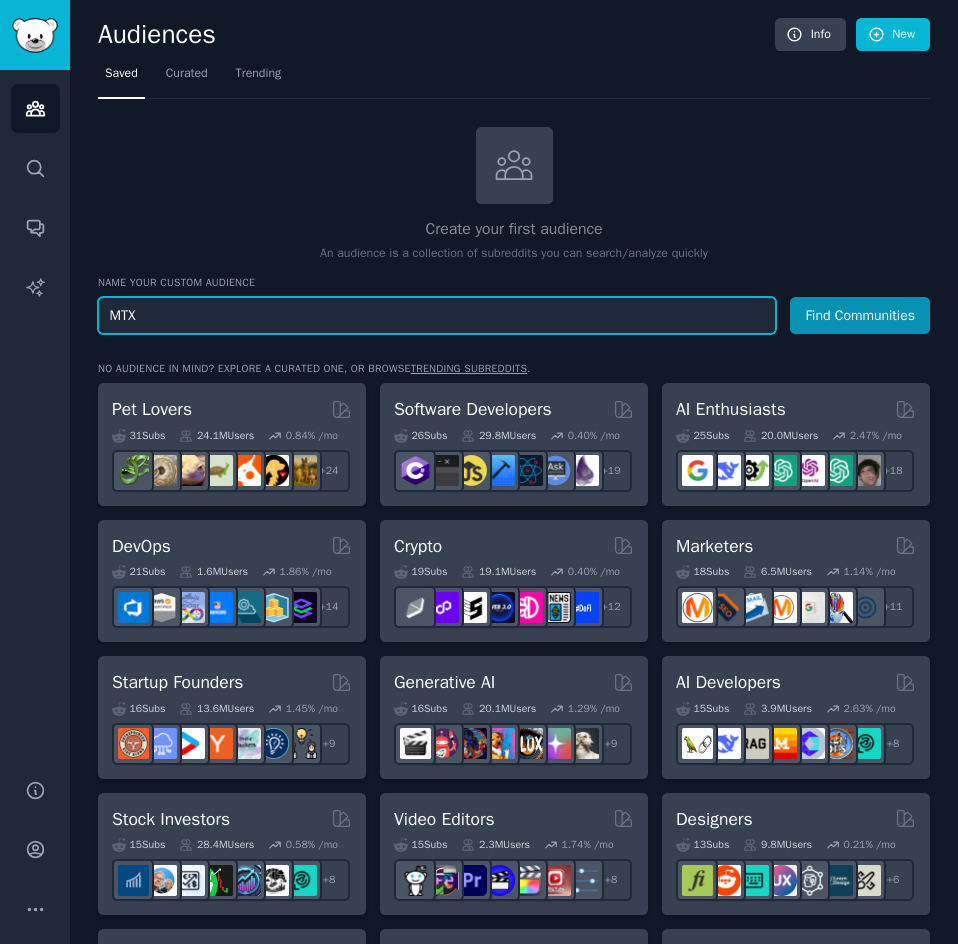 drag, startPoint x: 122, startPoint y: 313, endPoint x: 198, endPoint y: 321, distance: 76.41989 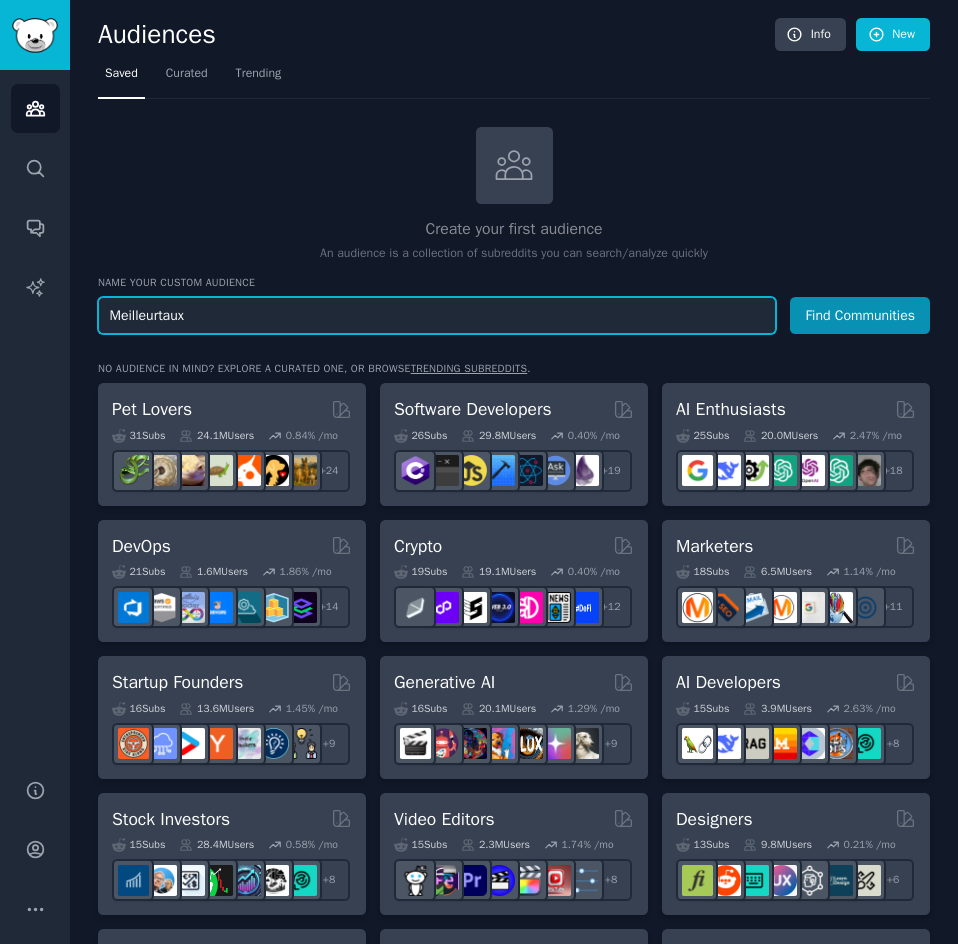 type on "Meilleurtaux" 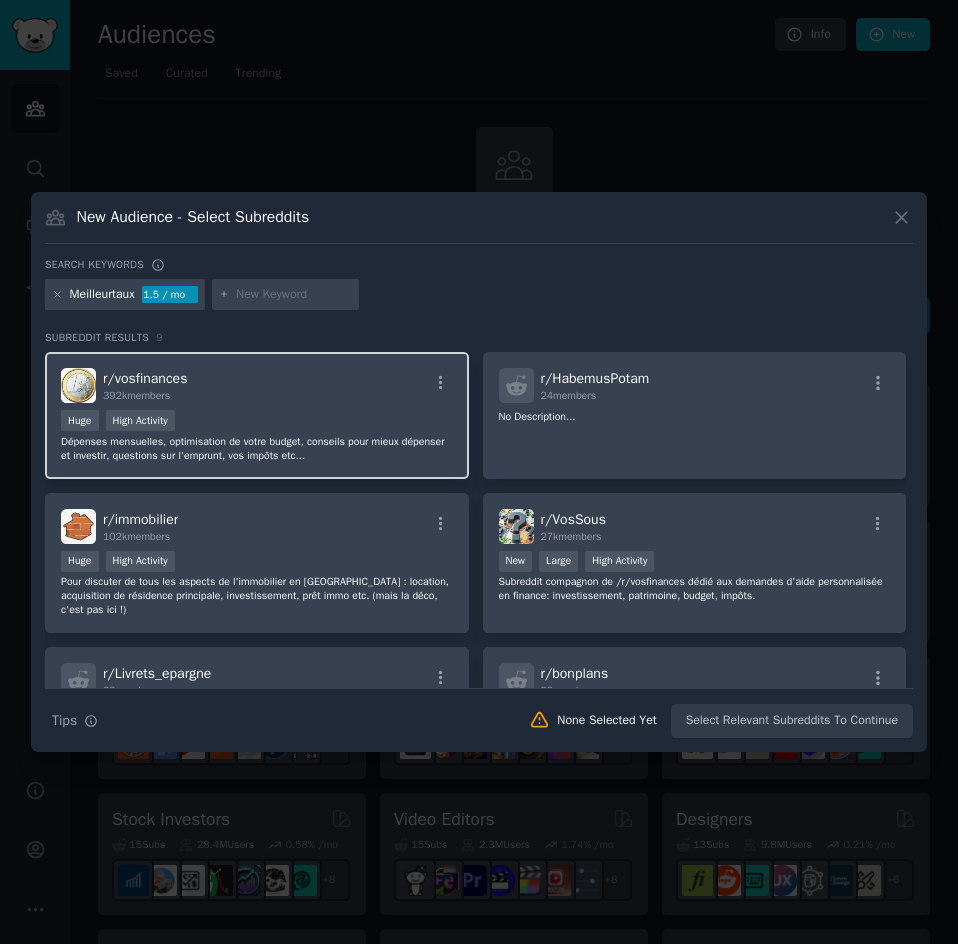click on "Huge High Activity" at bounding box center [257, 422] 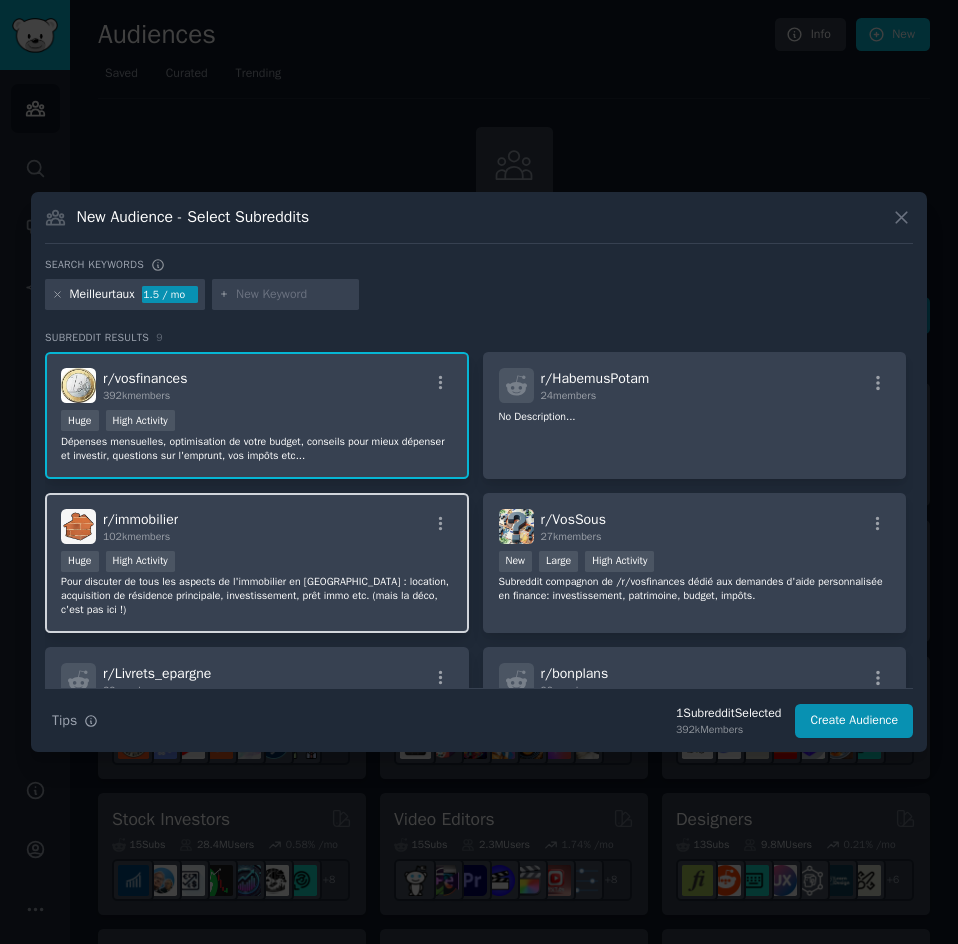 click on "r/ immobilier 102k  members" at bounding box center (257, 526) 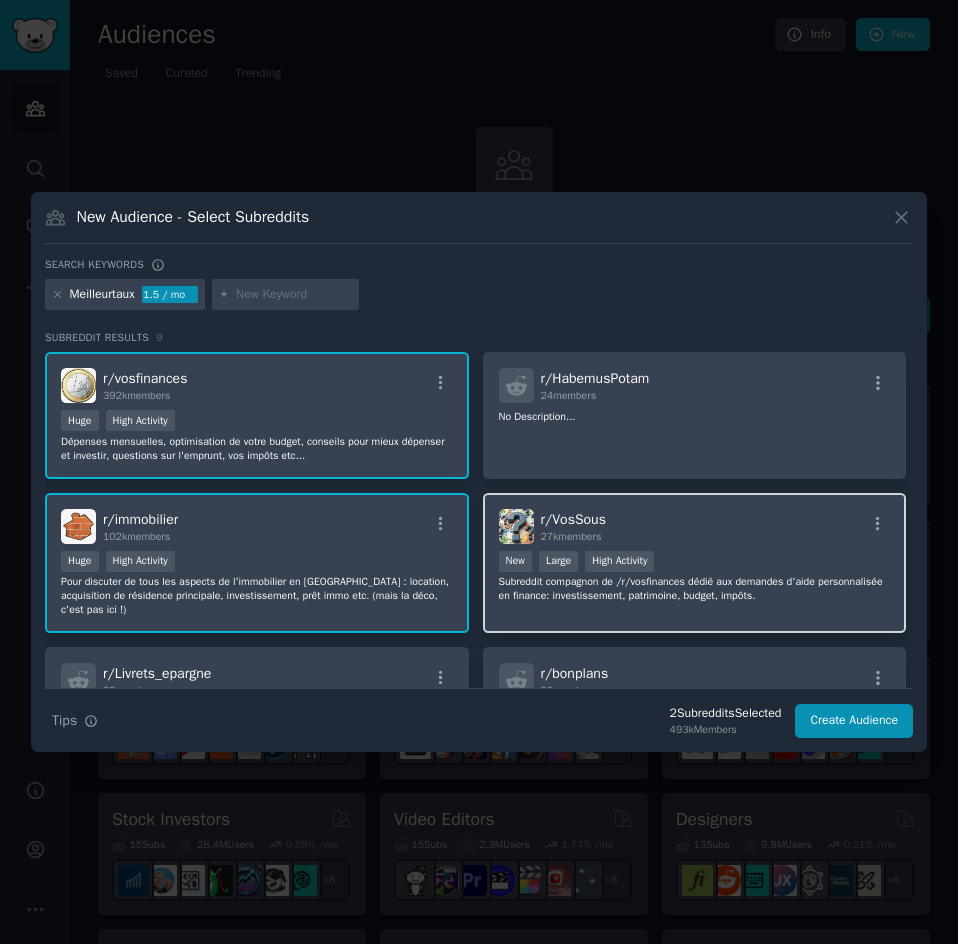 click on "r/ VosSous 27k  members" at bounding box center [695, 526] 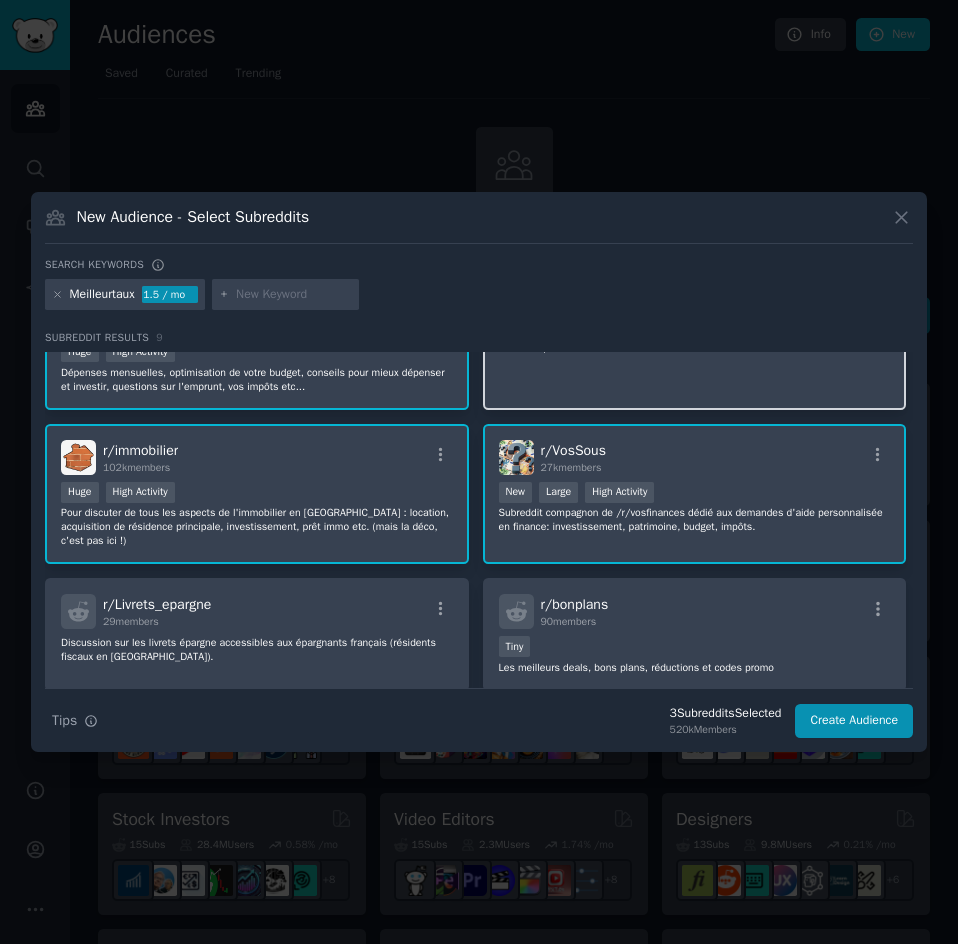 scroll, scrollTop: 100, scrollLeft: 0, axis: vertical 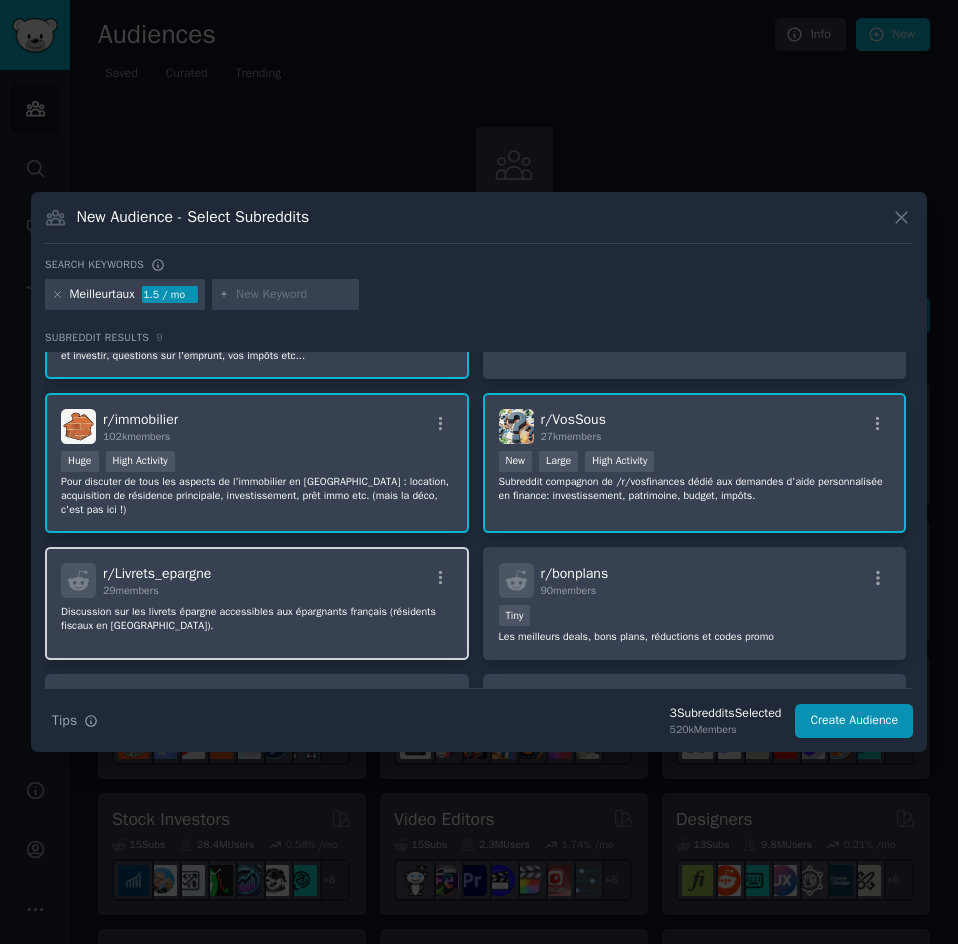 click on "r/ Livrets_epargne 29  members" at bounding box center (257, 580) 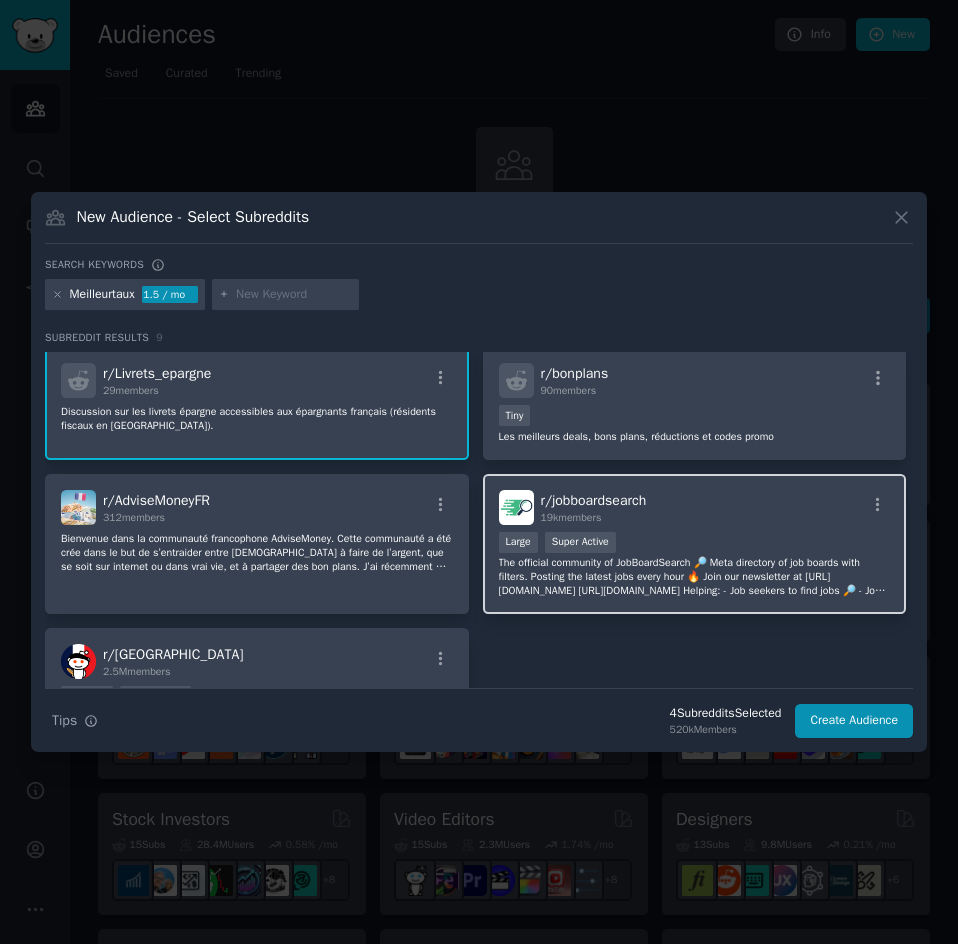 scroll, scrollTop: 400, scrollLeft: 0, axis: vertical 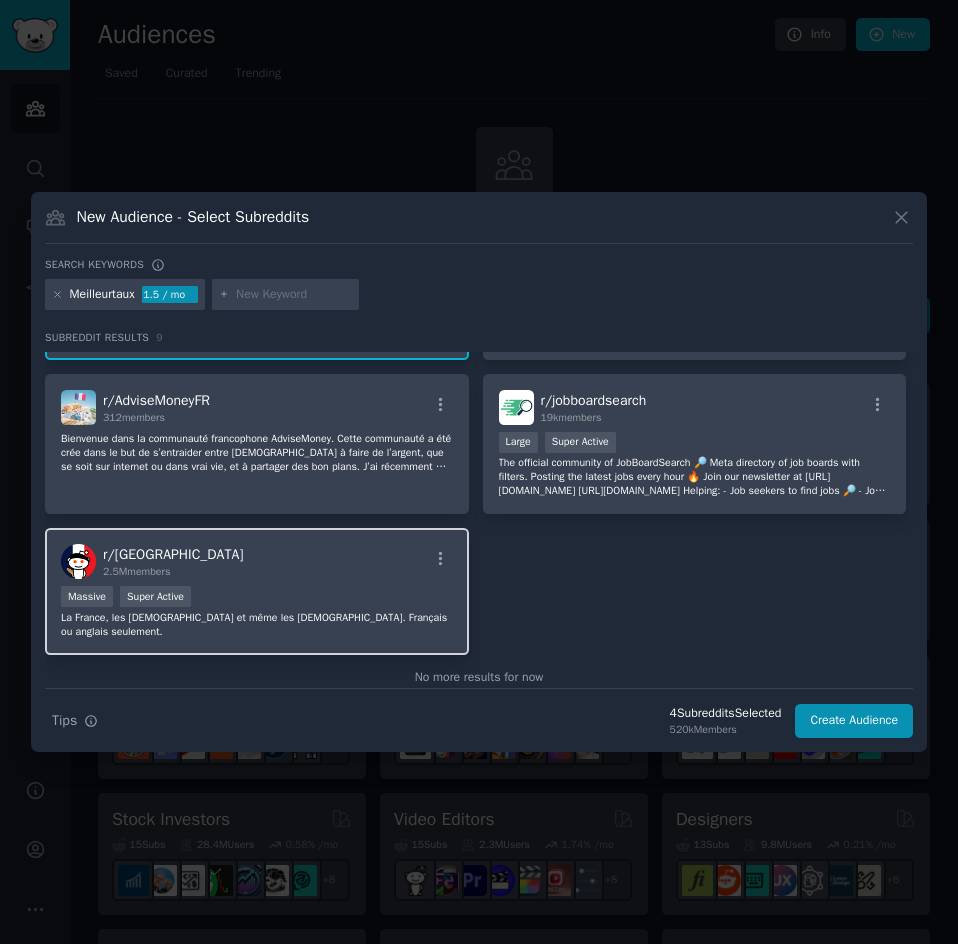 click on "Massive Super Active" at bounding box center [257, 598] 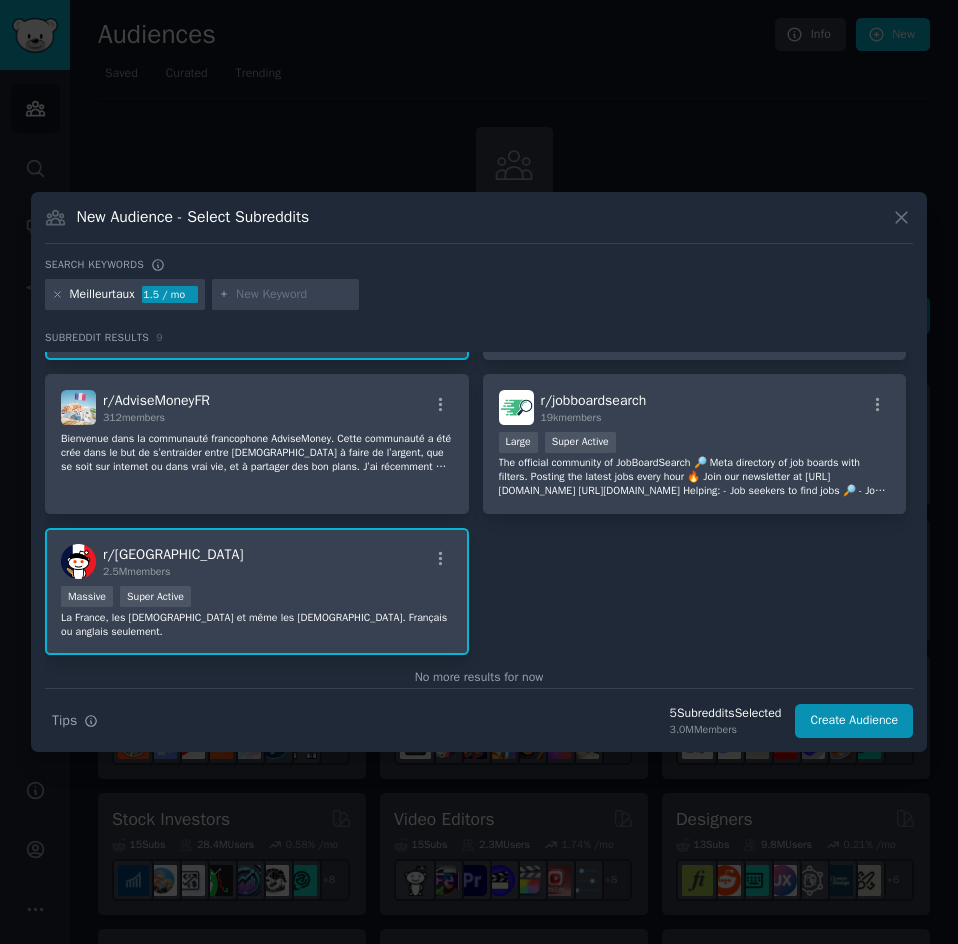 scroll, scrollTop: 409, scrollLeft: 0, axis: vertical 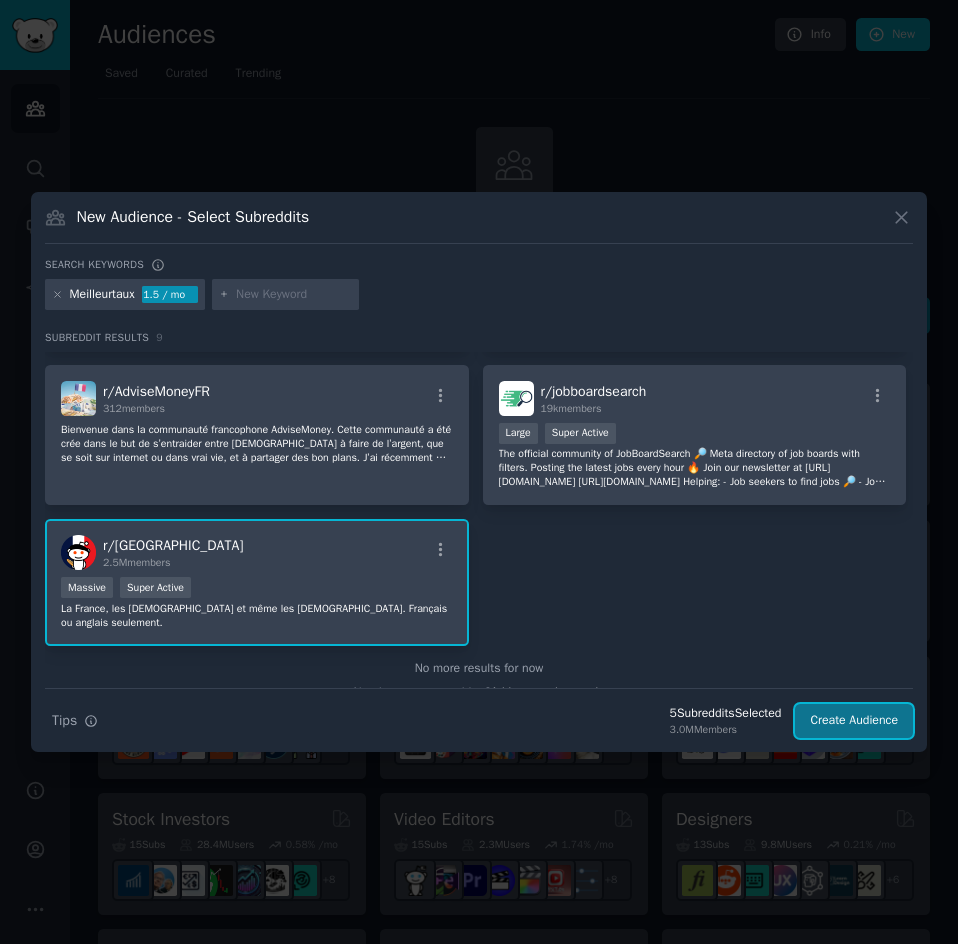 click on "Create Audience" at bounding box center (854, 721) 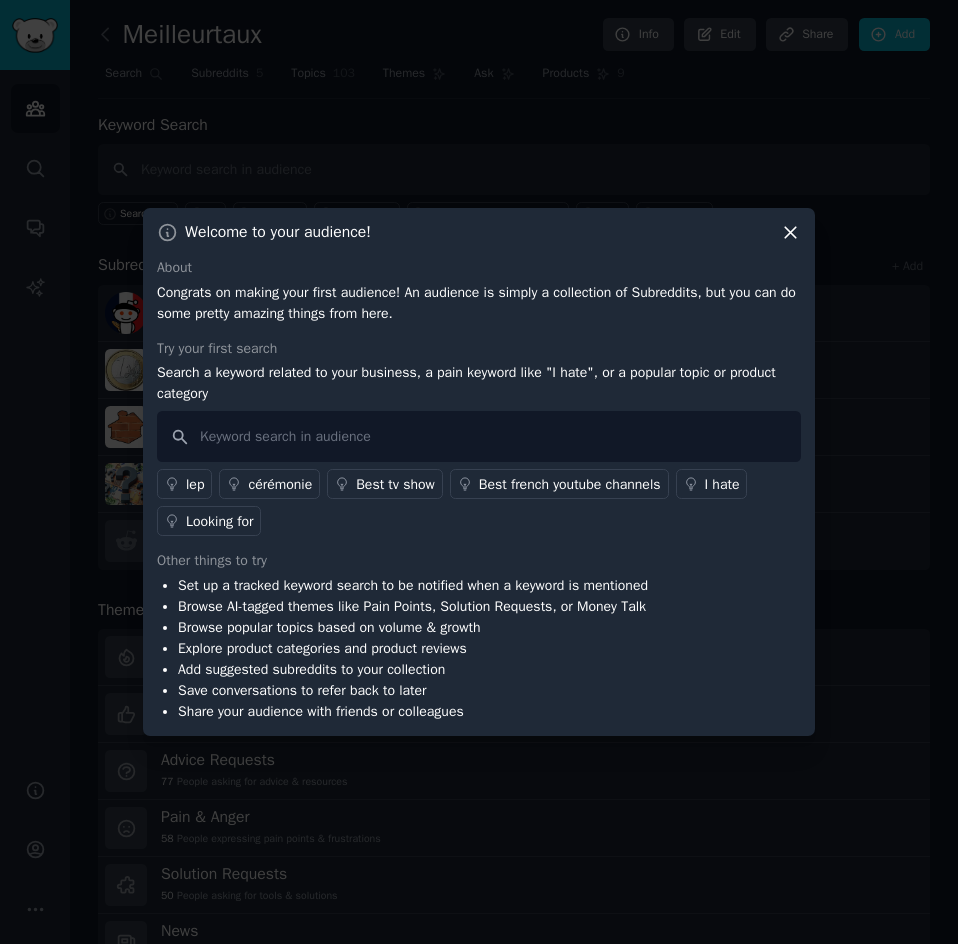 click 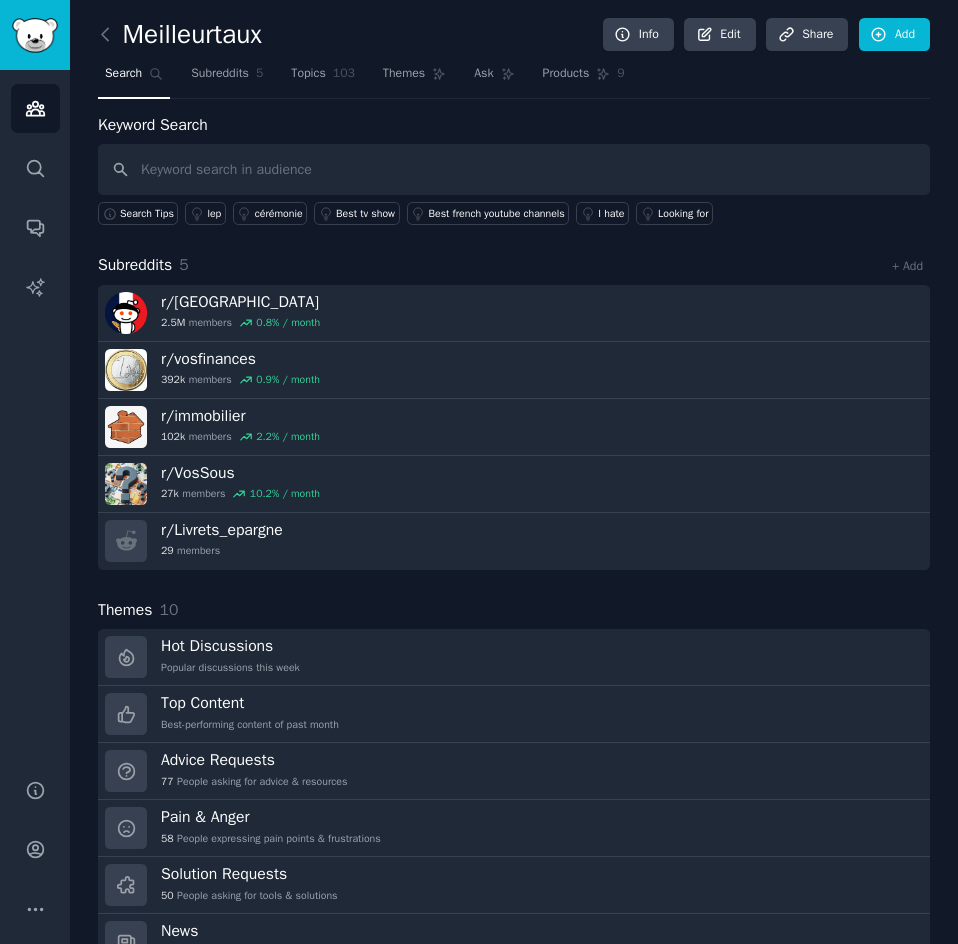 click on "Subreddits 5 + Add" at bounding box center [514, 265] 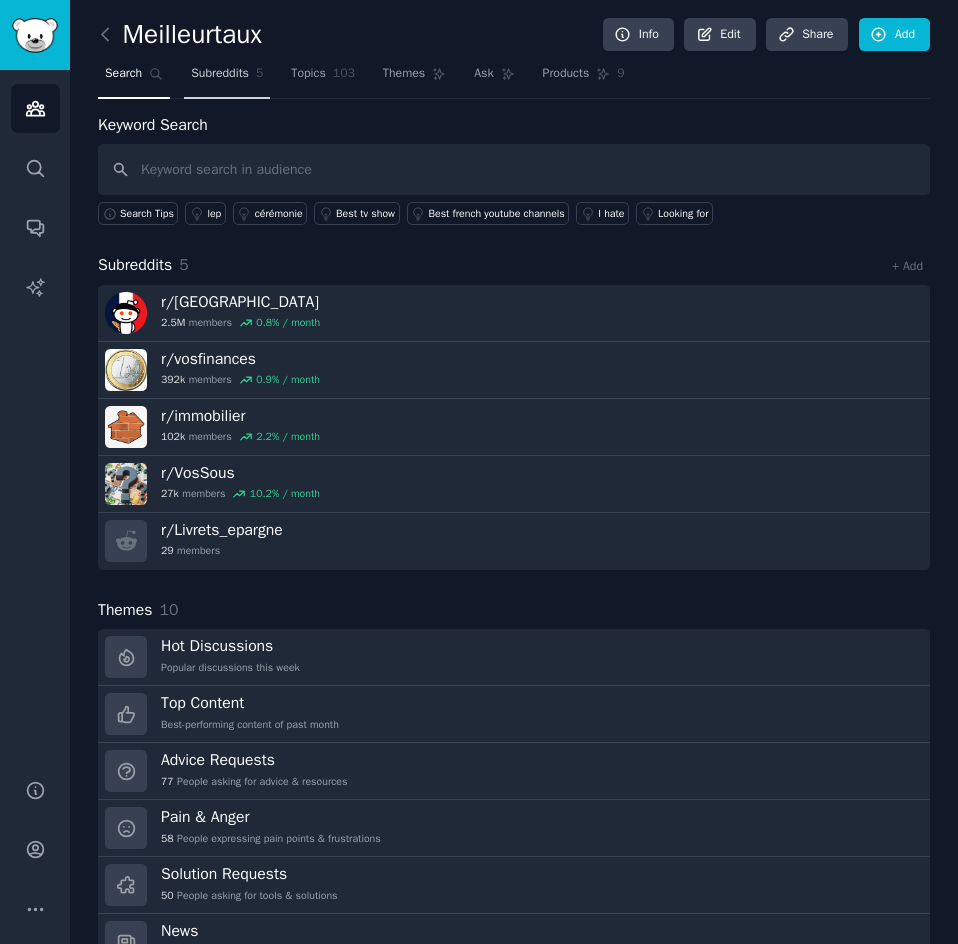 click on "Subreddits 5" at bounding box center [227, 78] 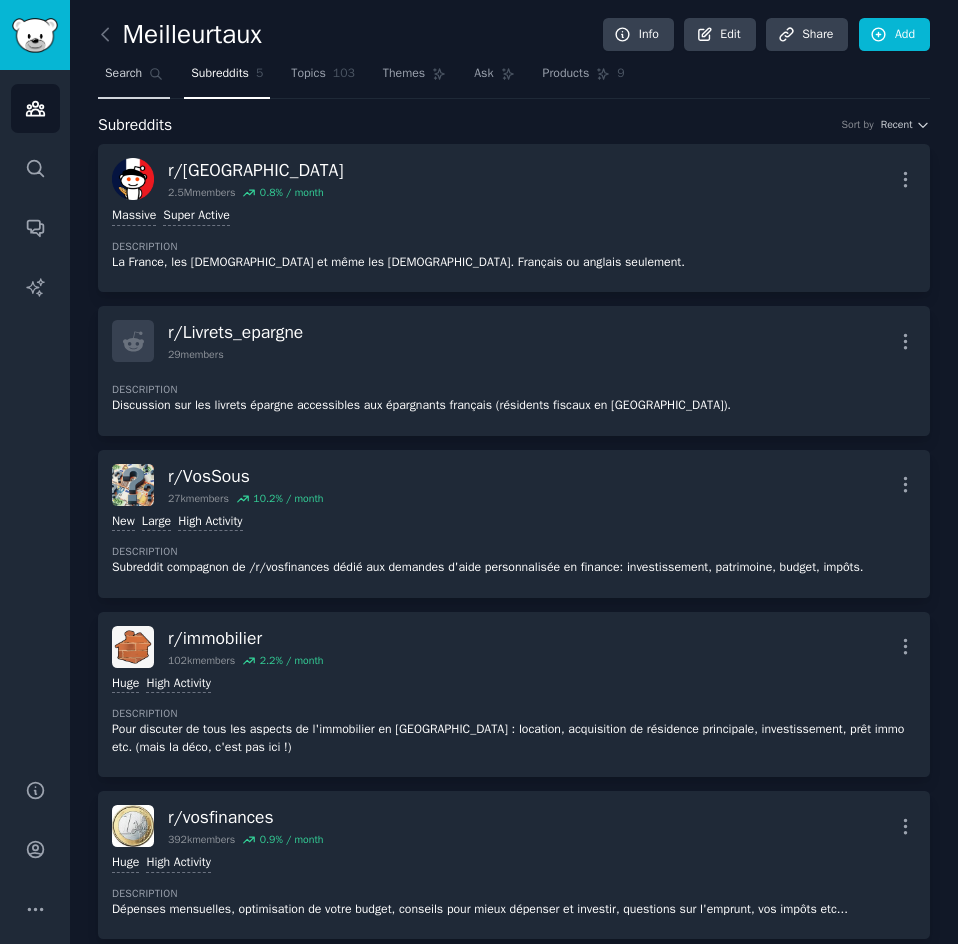 click on "Search" at bounding box center [134, 78] 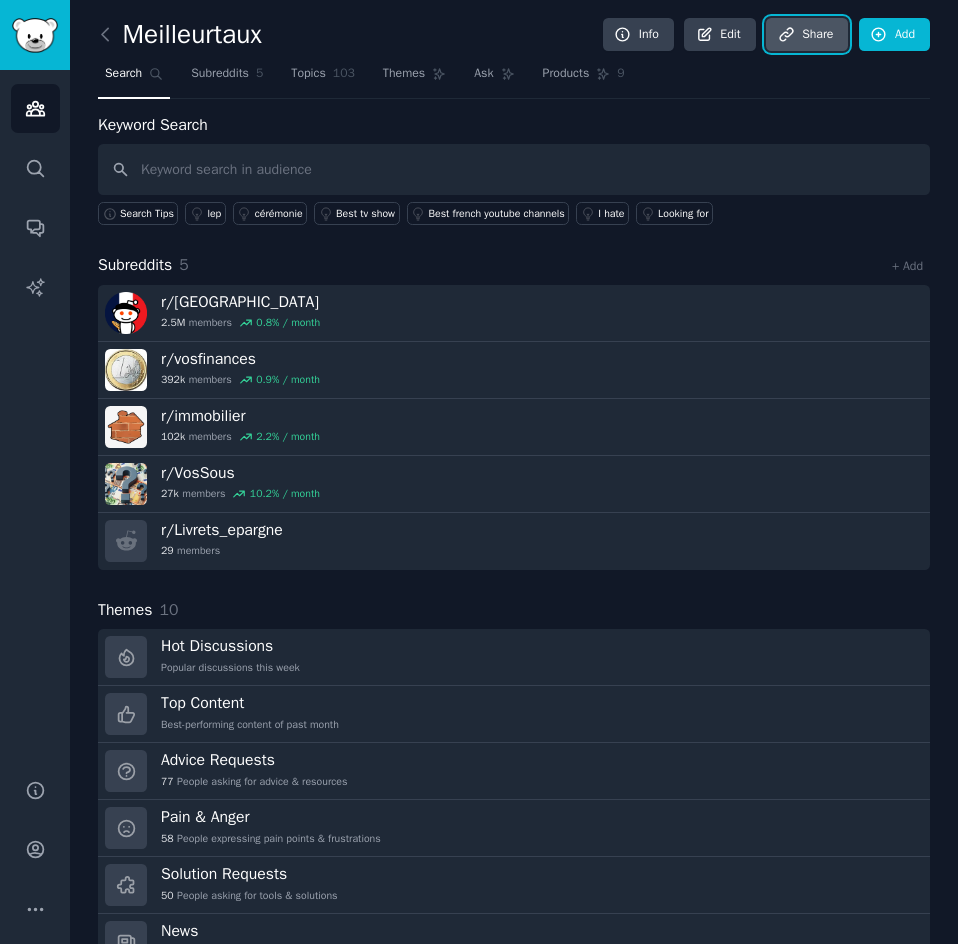 click on "Share" at bounding box center [807, 35] 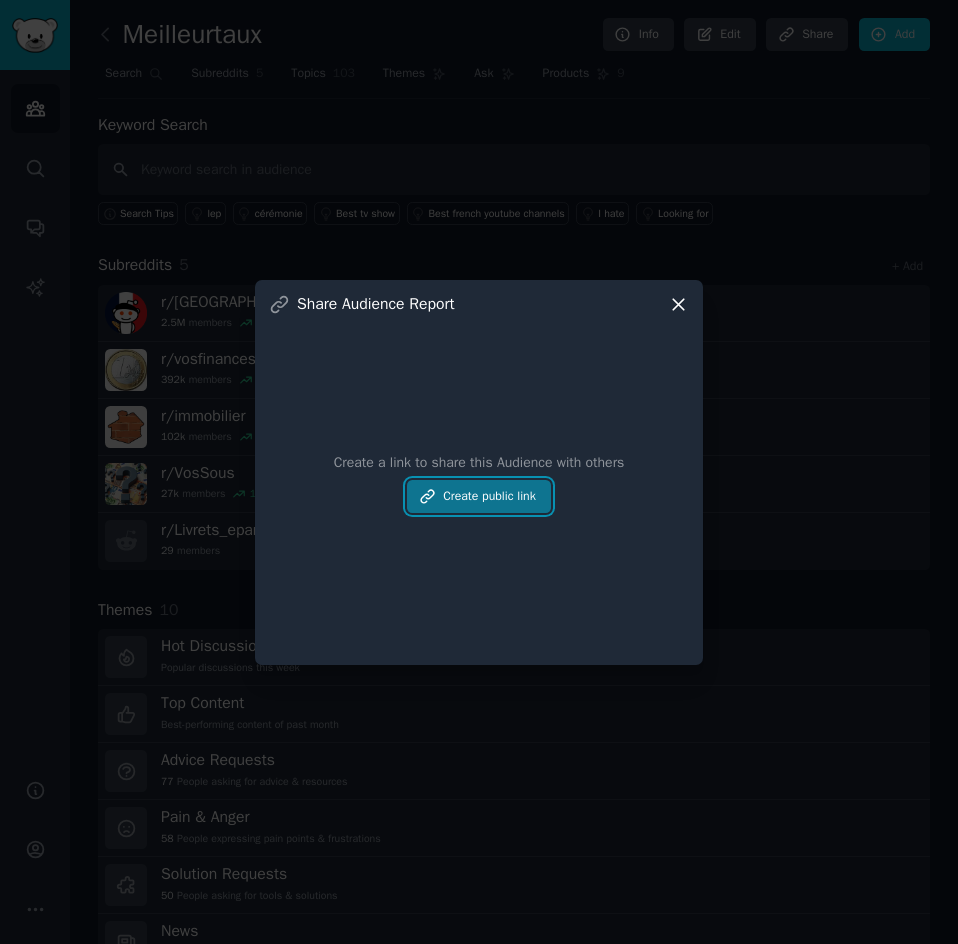 click on "Create public link" at bounding box center [479, 497] 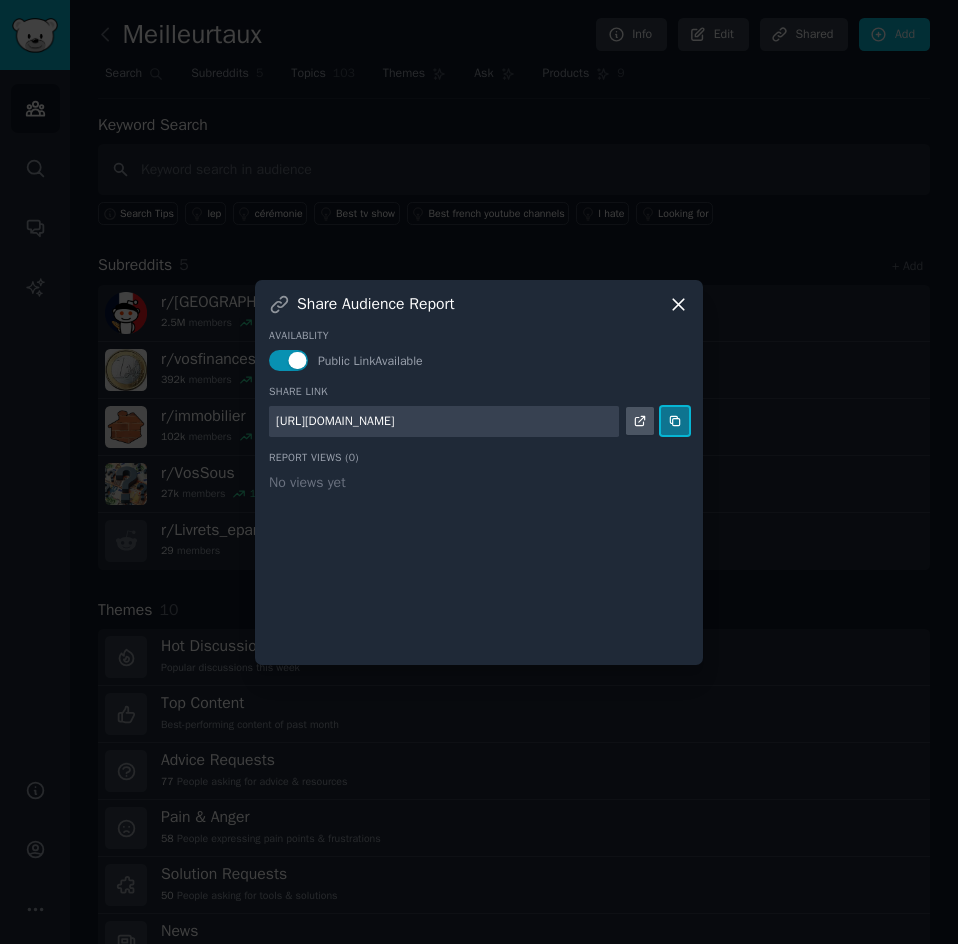 click 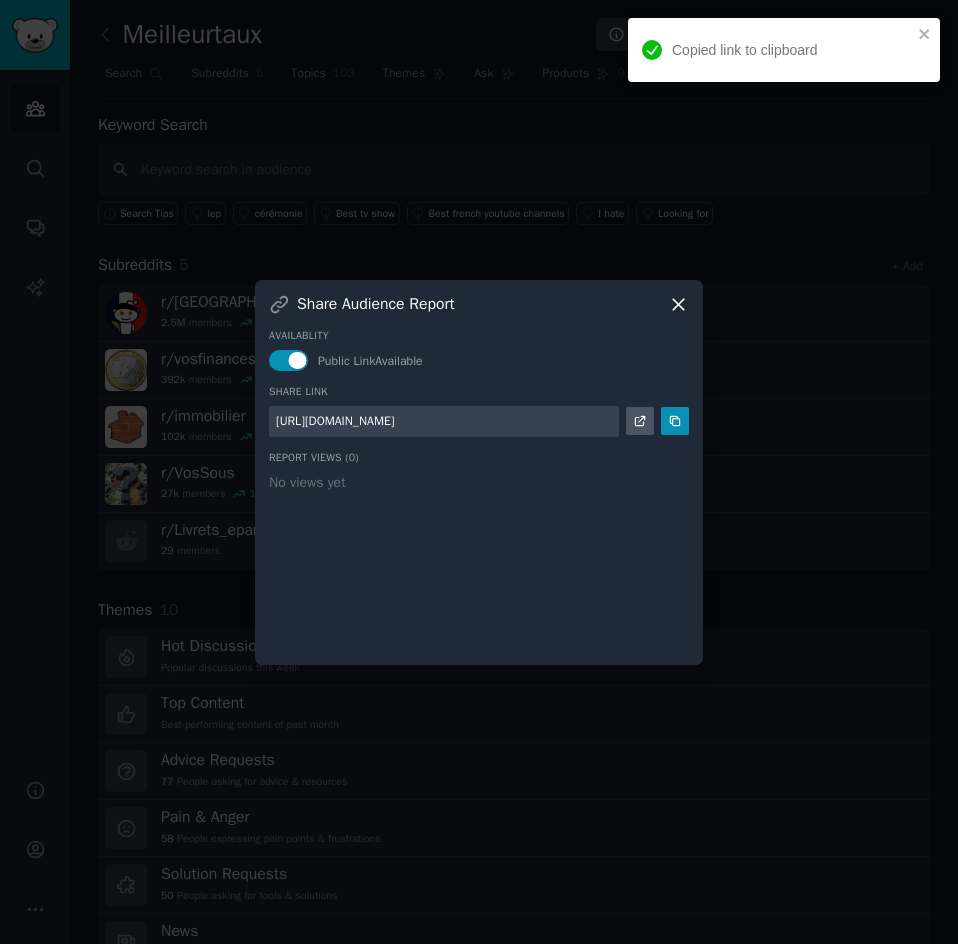 click 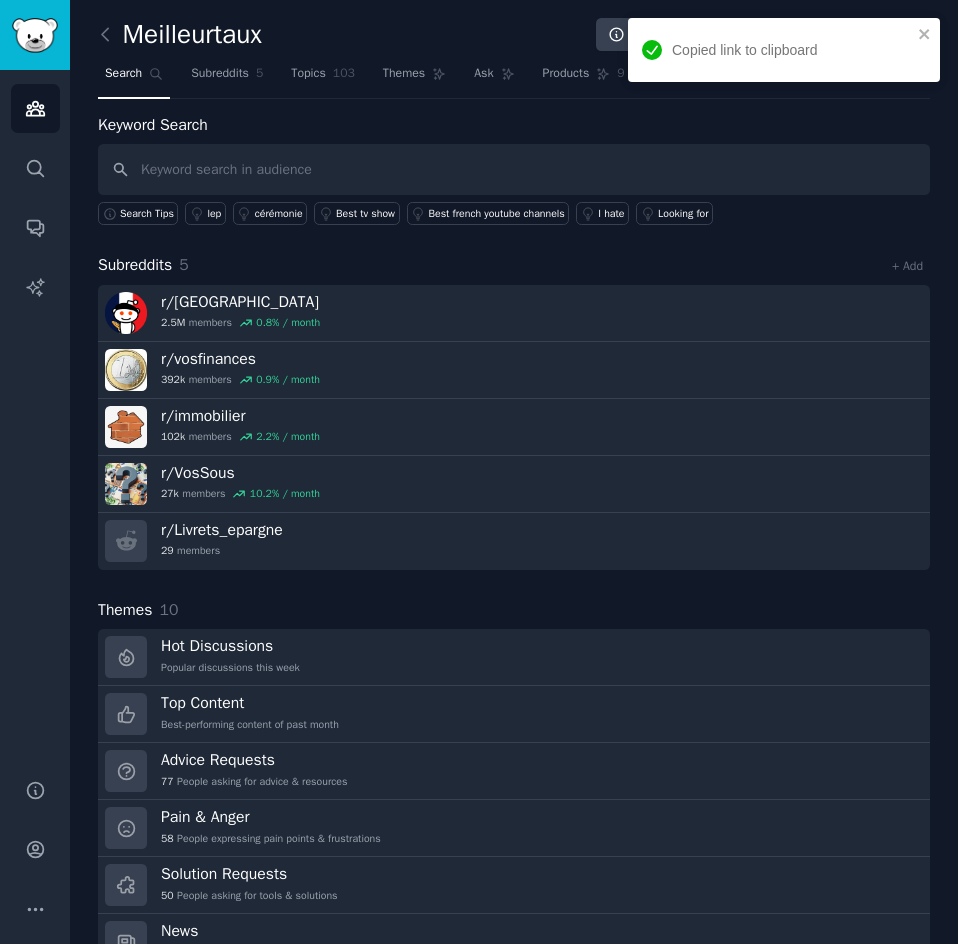 drag, startPoint x: 280, startPoint y: 537, endPoint x: 320, endPoint y: 254, distance: 285.81287 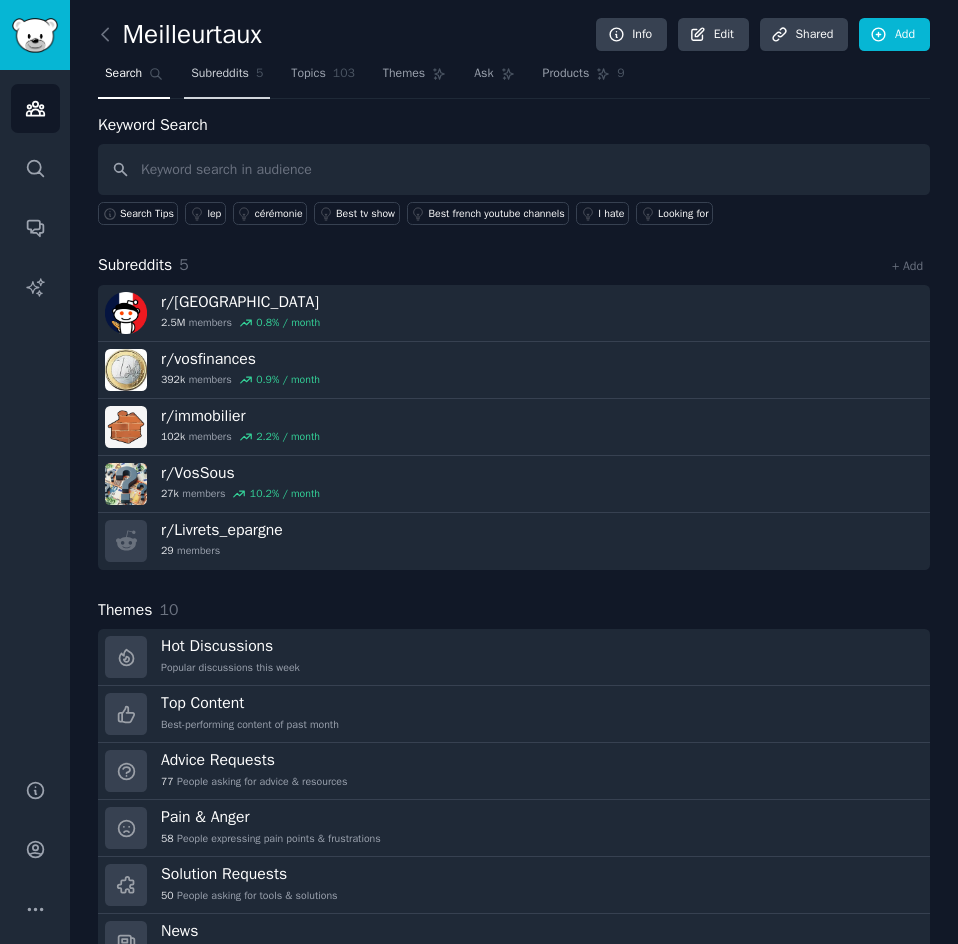 click on "Subreddits 5" at bounding box center (227, 78) 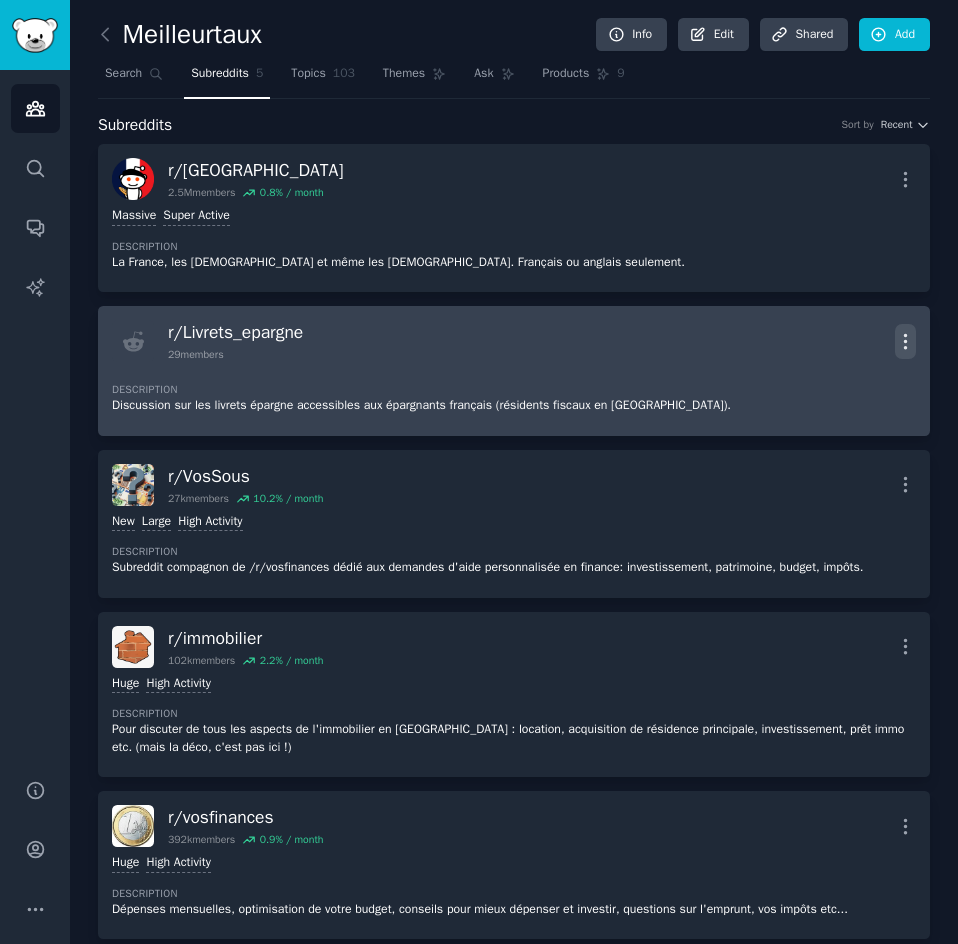 click 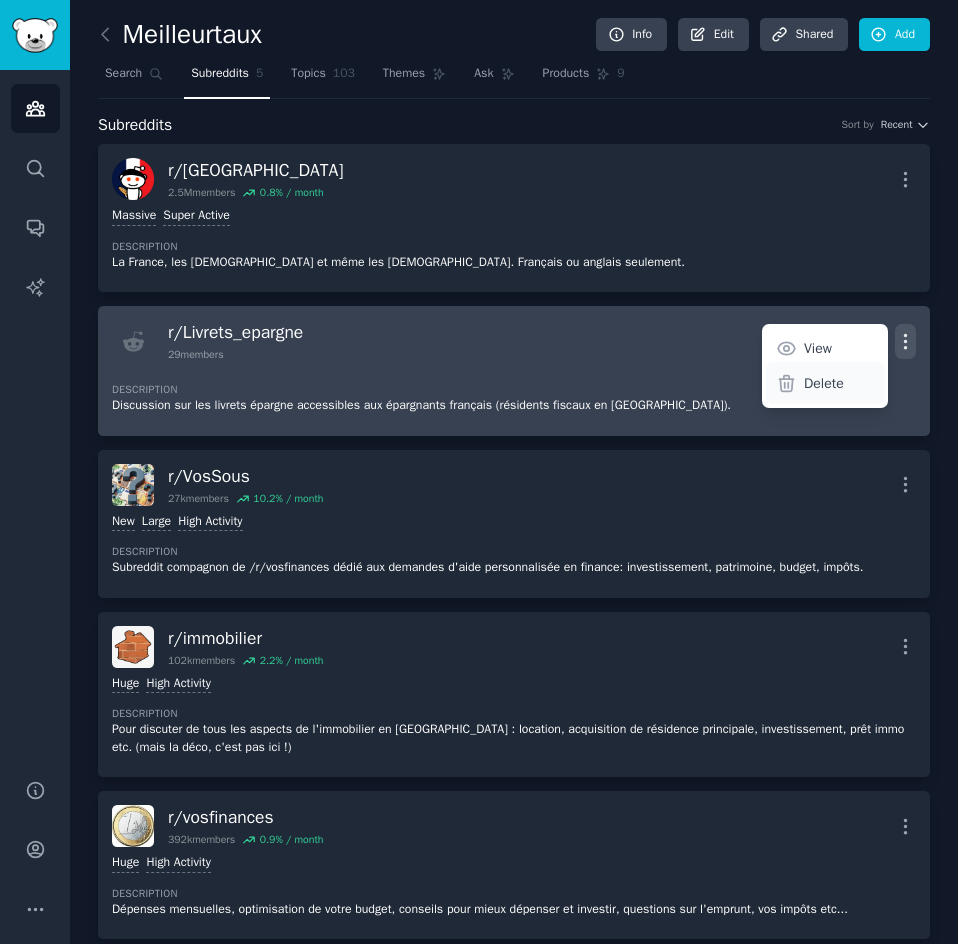 click on "Delete" at bounding box center (824, 383) 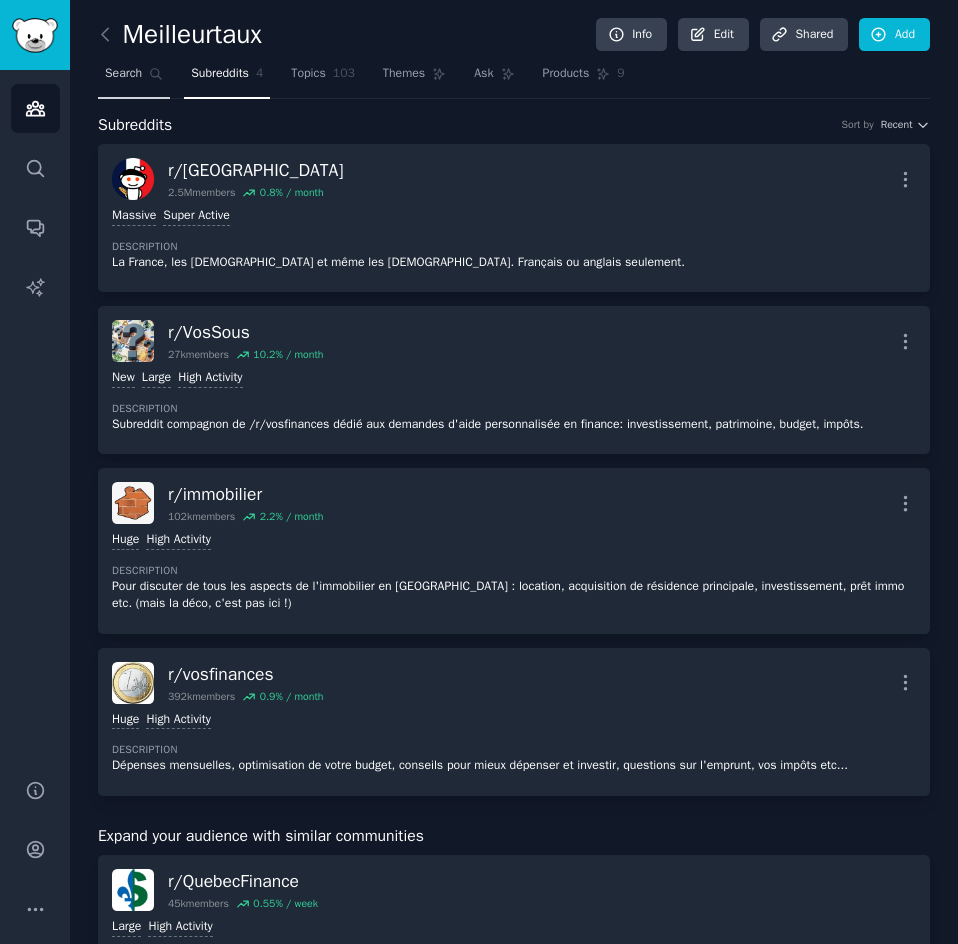 click on "Search" at bounding box center (123, 74) 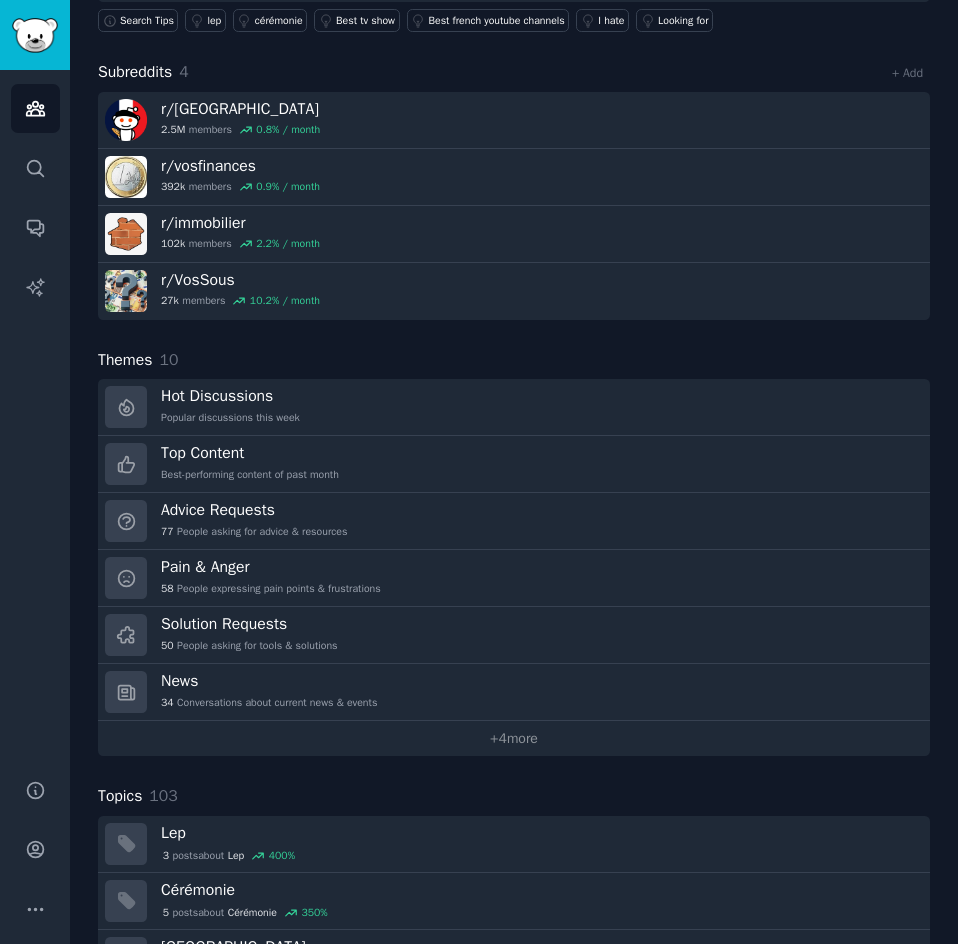 scroll, scrollTop: 0, scrollLeft: 0, axis: both 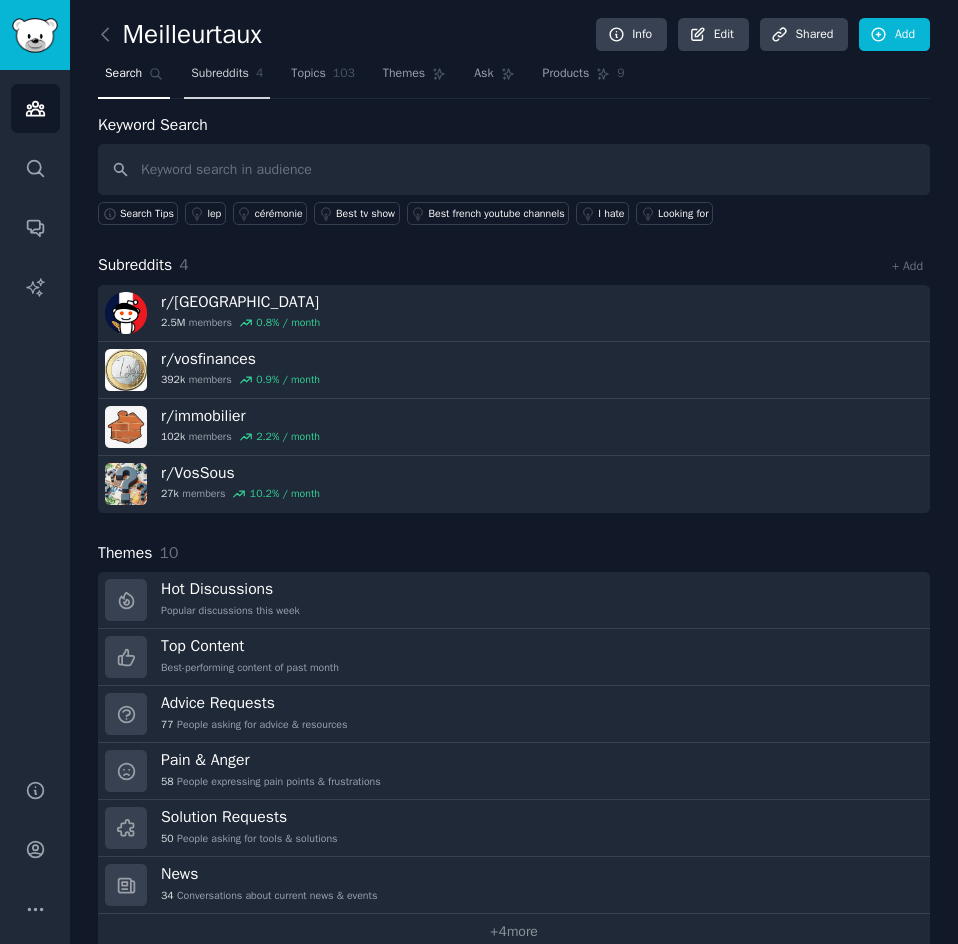 click on "Subreddits" at bounding box center [220, 74] 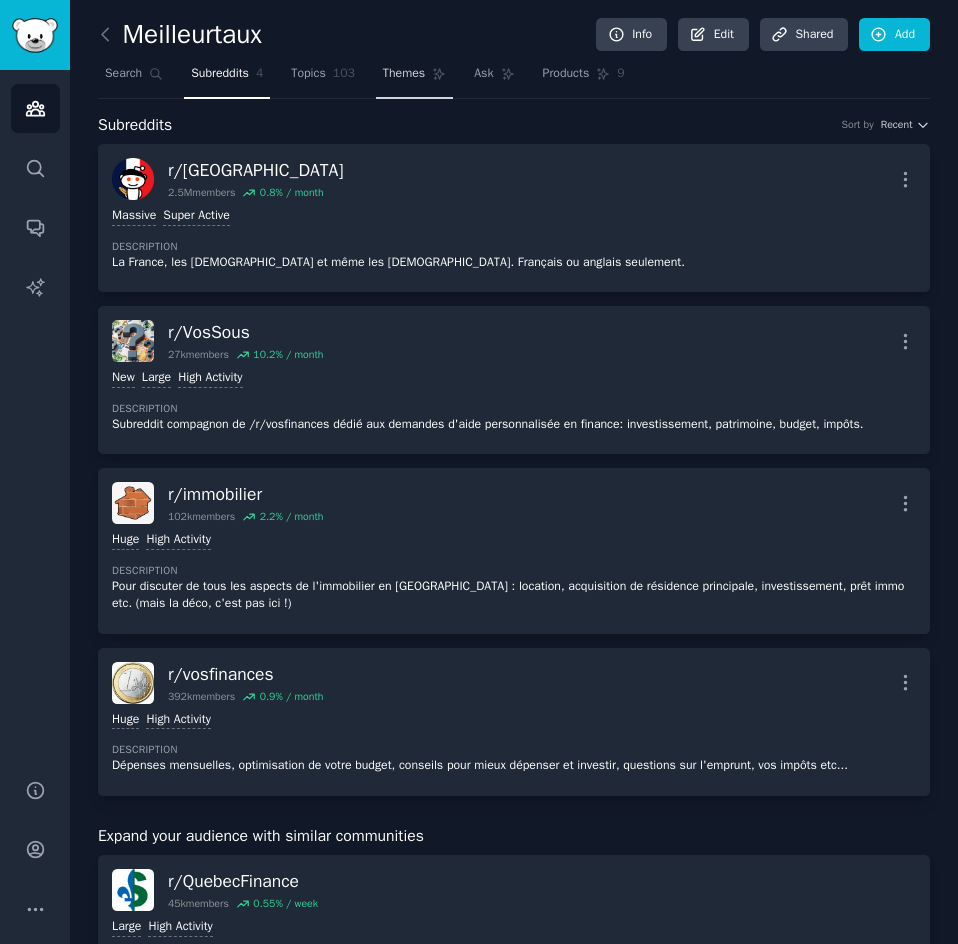 click on "Themes" at bounding box center [414, 78] 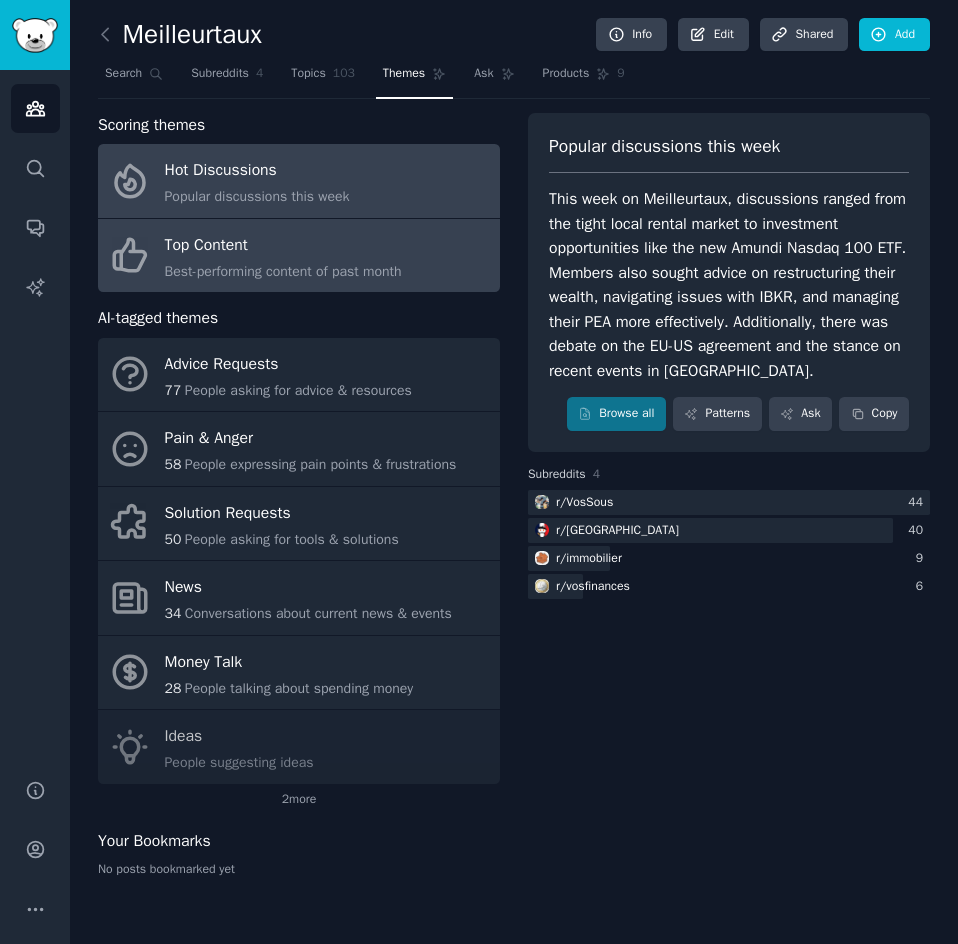 click on "Top Content" at bounding box center (283, 245) 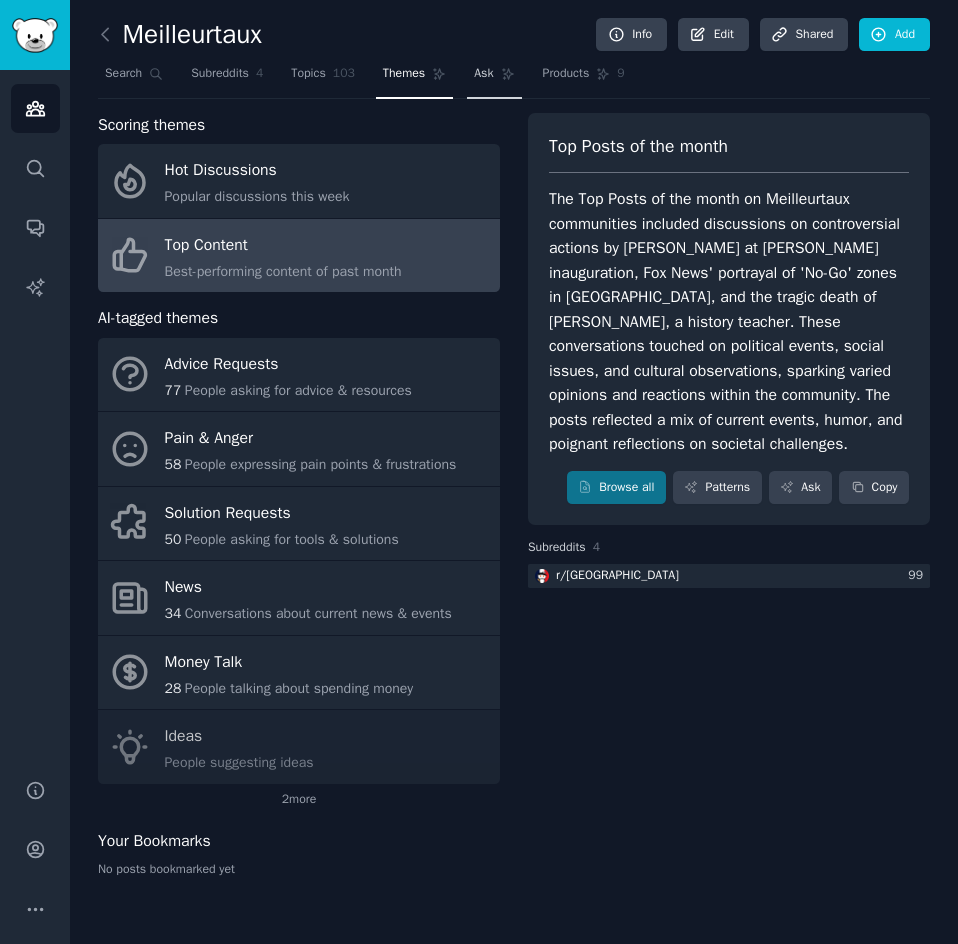 click on "Ask" at bounding box center (494, 78) 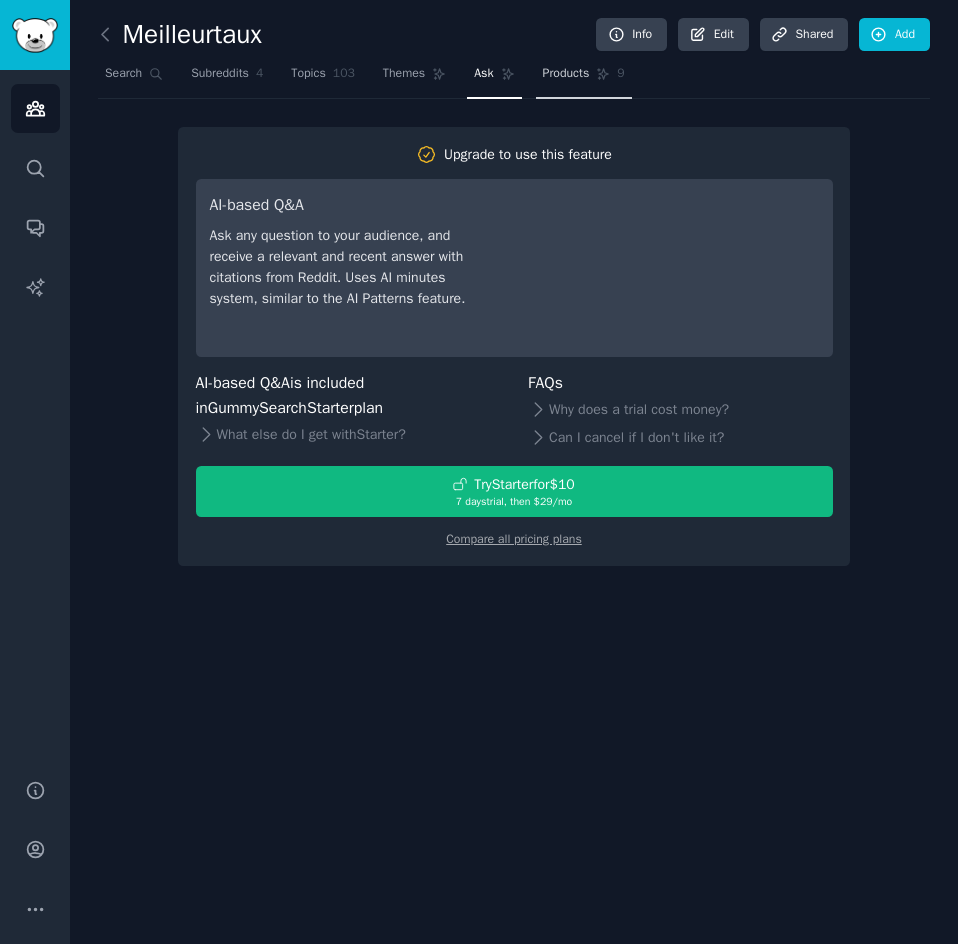 click on "Products 9" at bounding box center (584, 78) 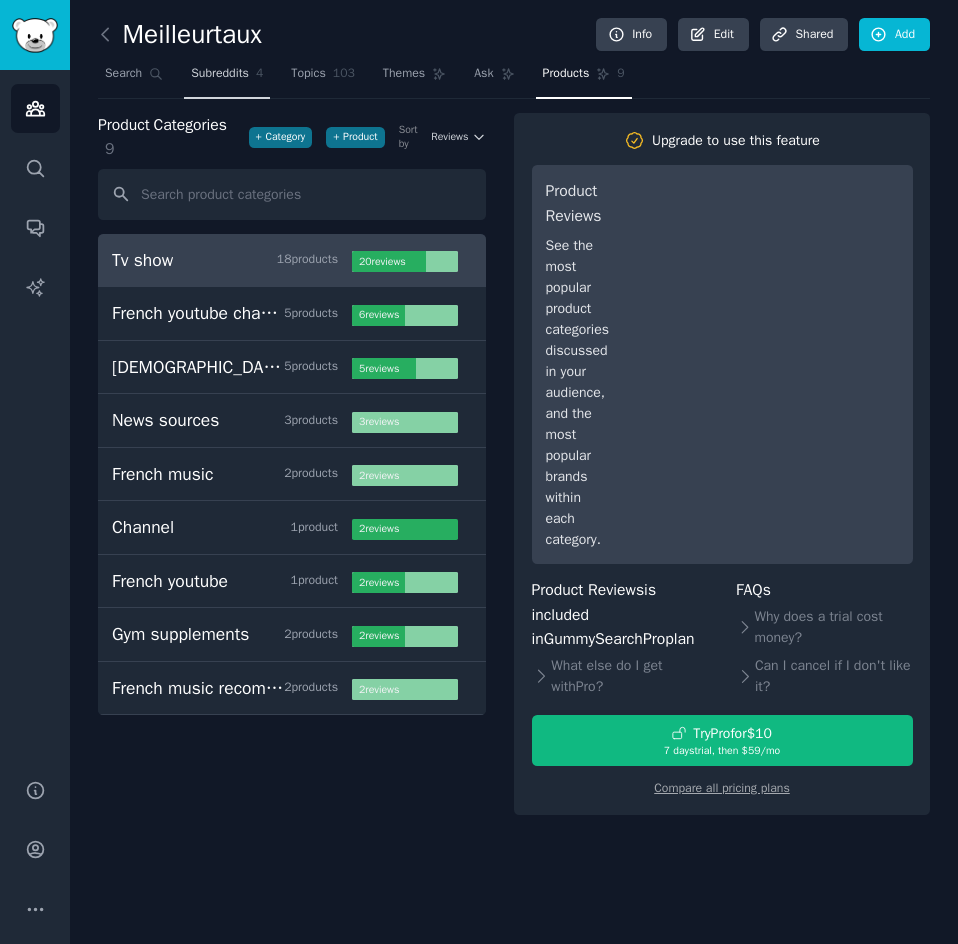 click on "Subreddits" at bounding box center (220, 74) 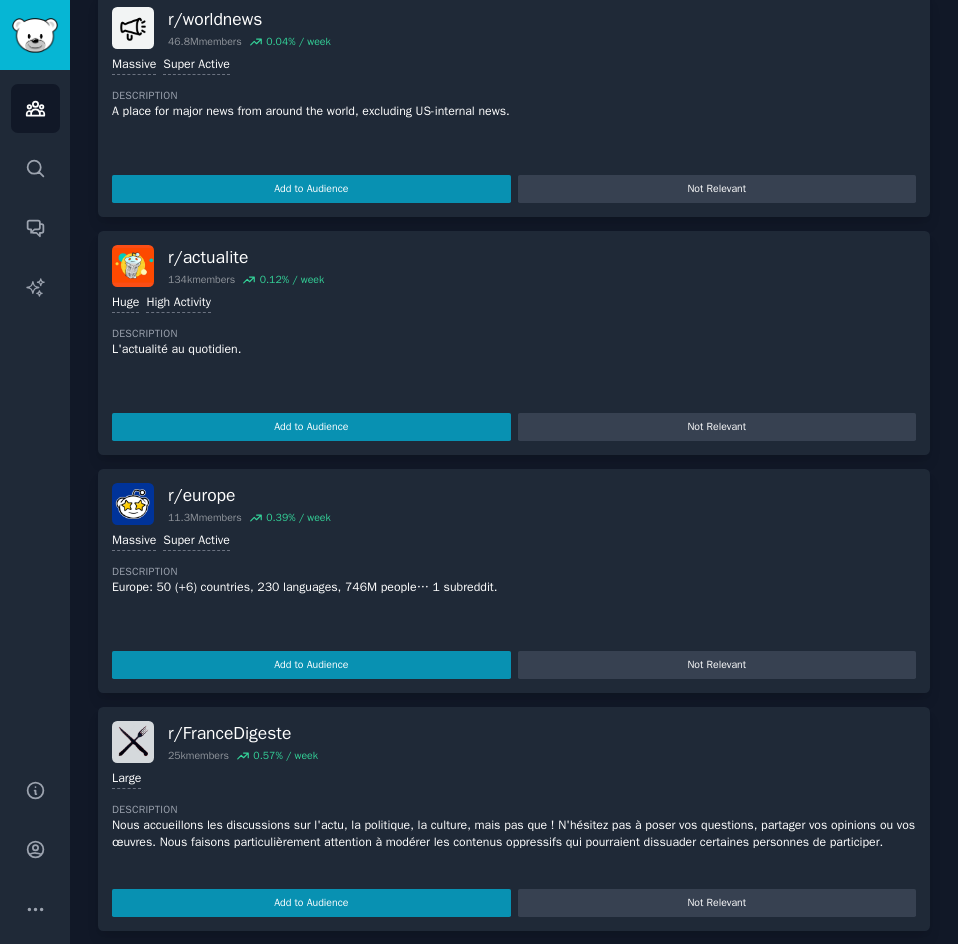 scroll, scrollTop: 1500, scrollLeft: 0, axis: vertical 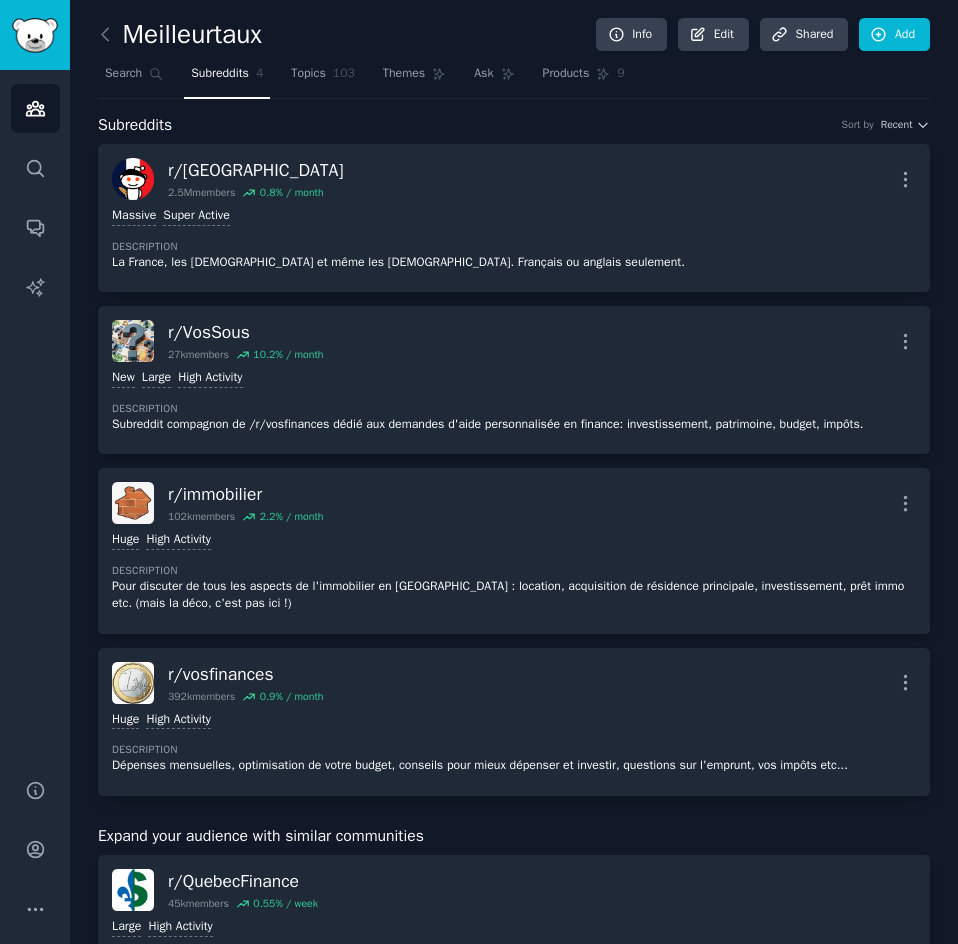 drag, startPoint x: 382, startPoint y: 604, endPoint x: 367, endPoint y: 113, distance: 491.22906 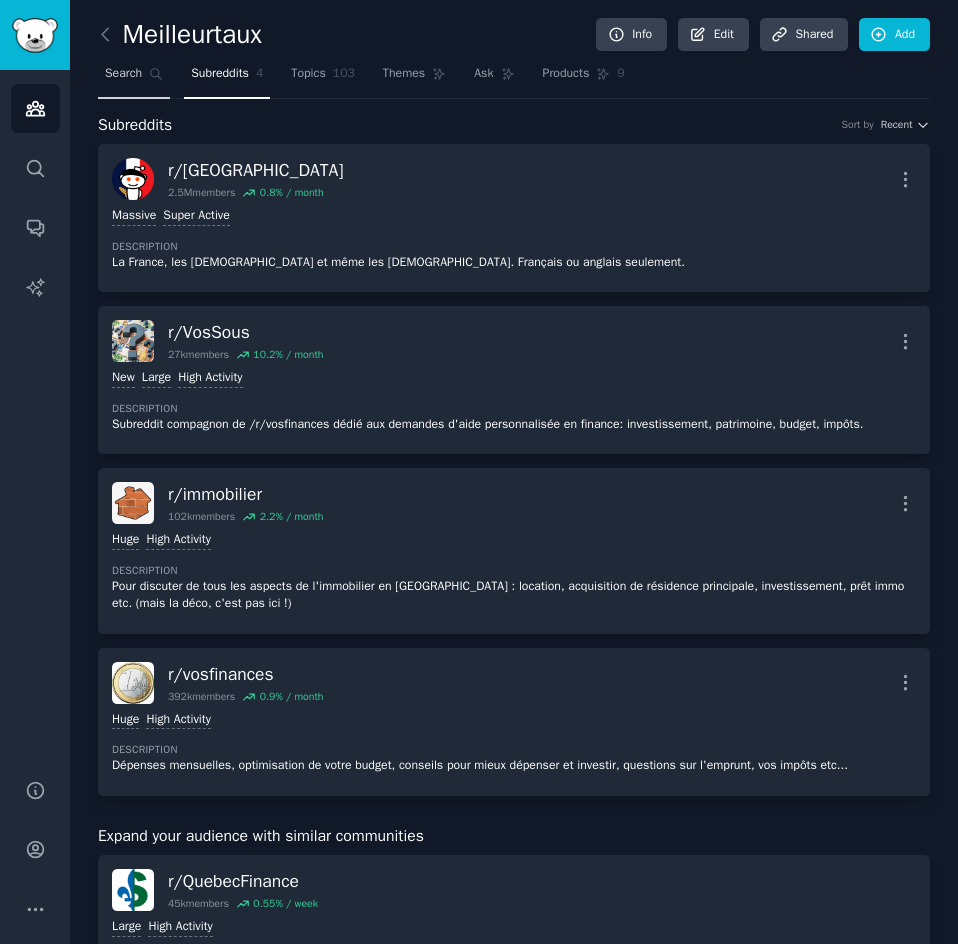 click on "Search" at bounding box center [123, 74] 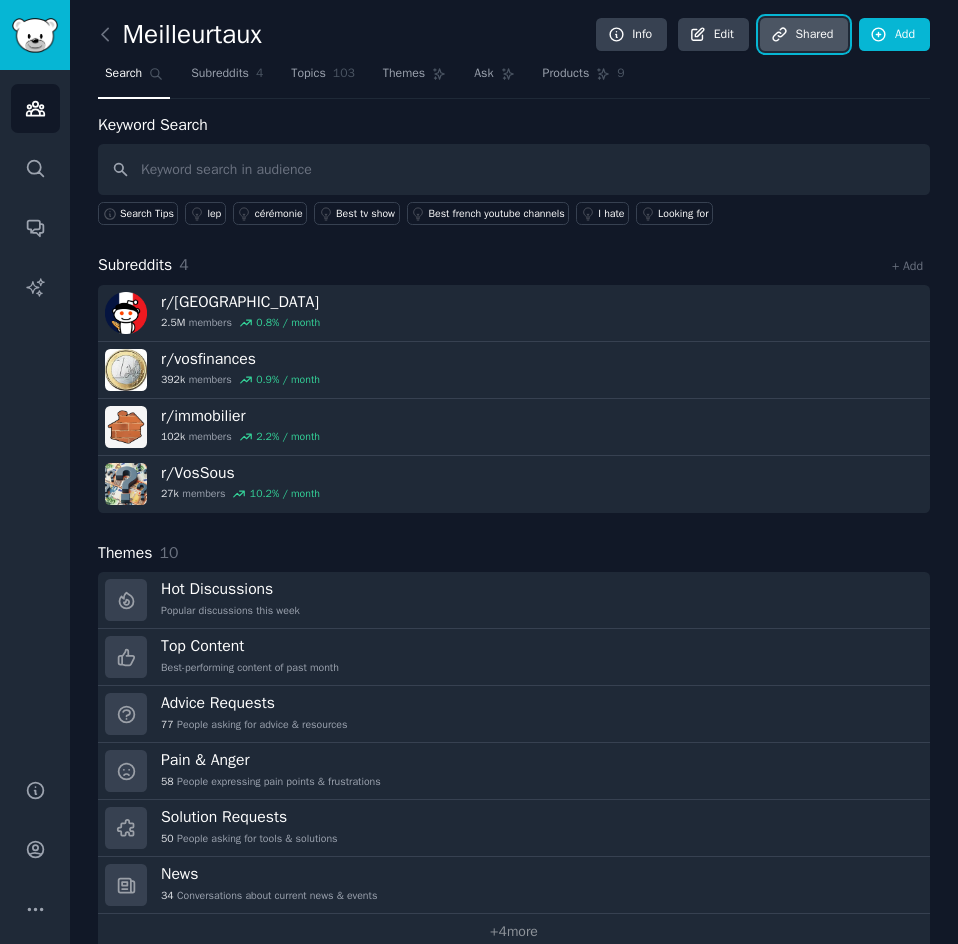 click on "Share d" at bounding box center (804, 35) 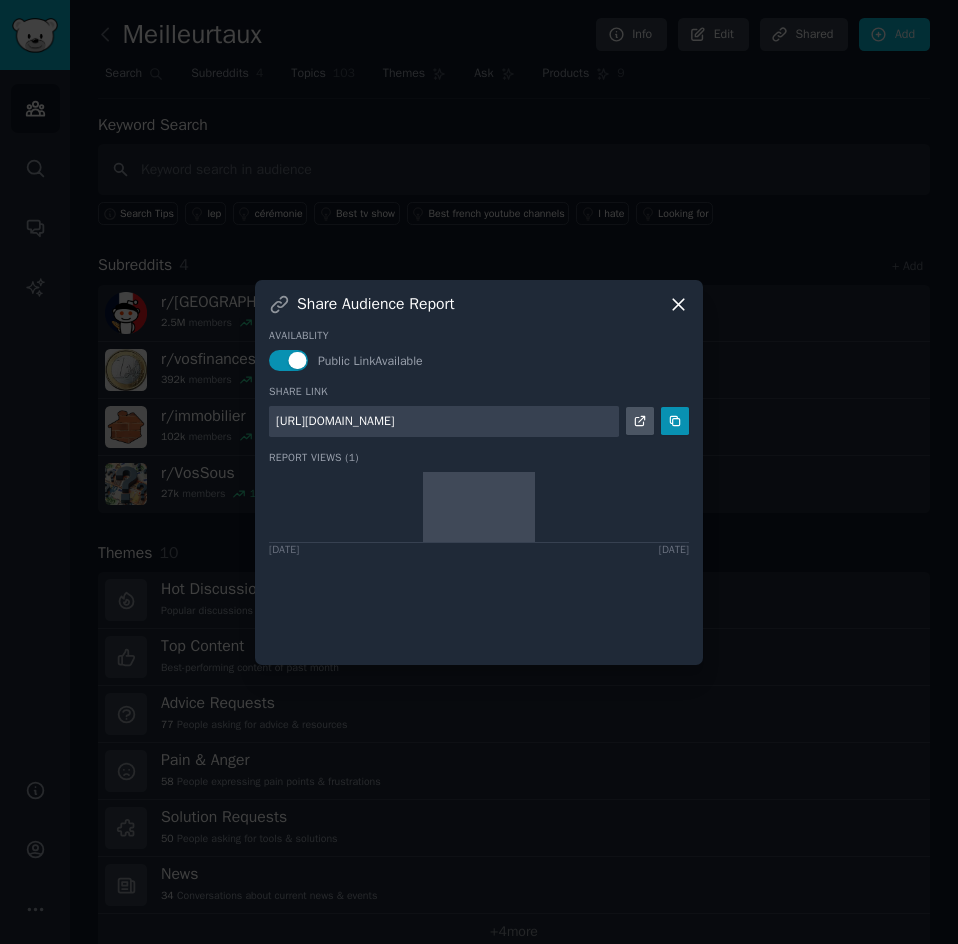 click on "Share Audience Report Availablity Public Link  Available   Share Link [URL][DOMAIN_NAME] Report Views [PHONE_NUMBER][DATE] [DATE]" at bounding box center [479, 472] 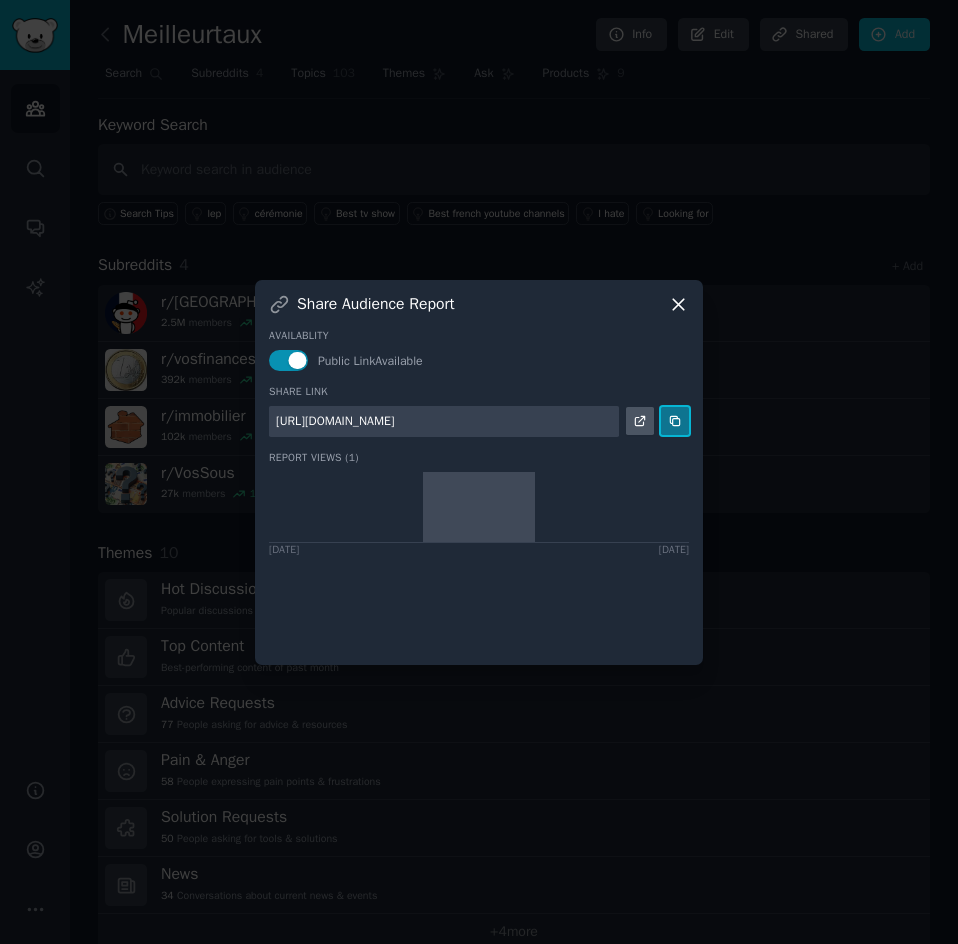 click 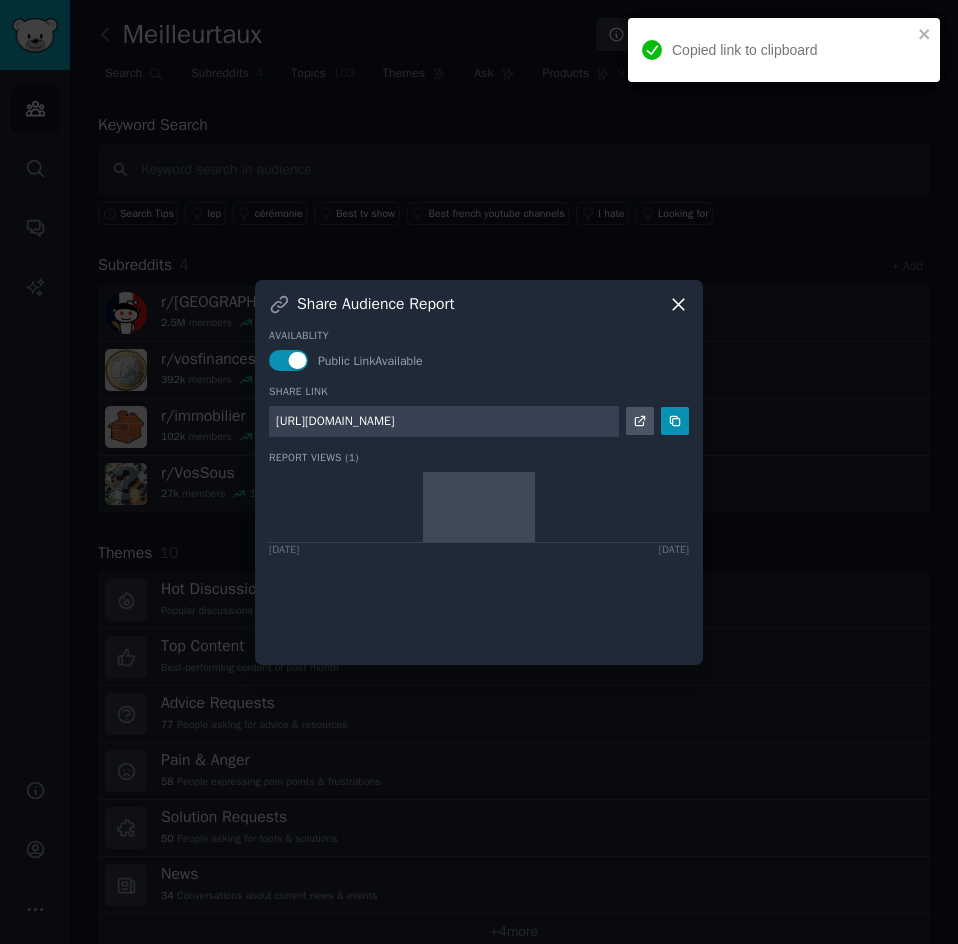 click 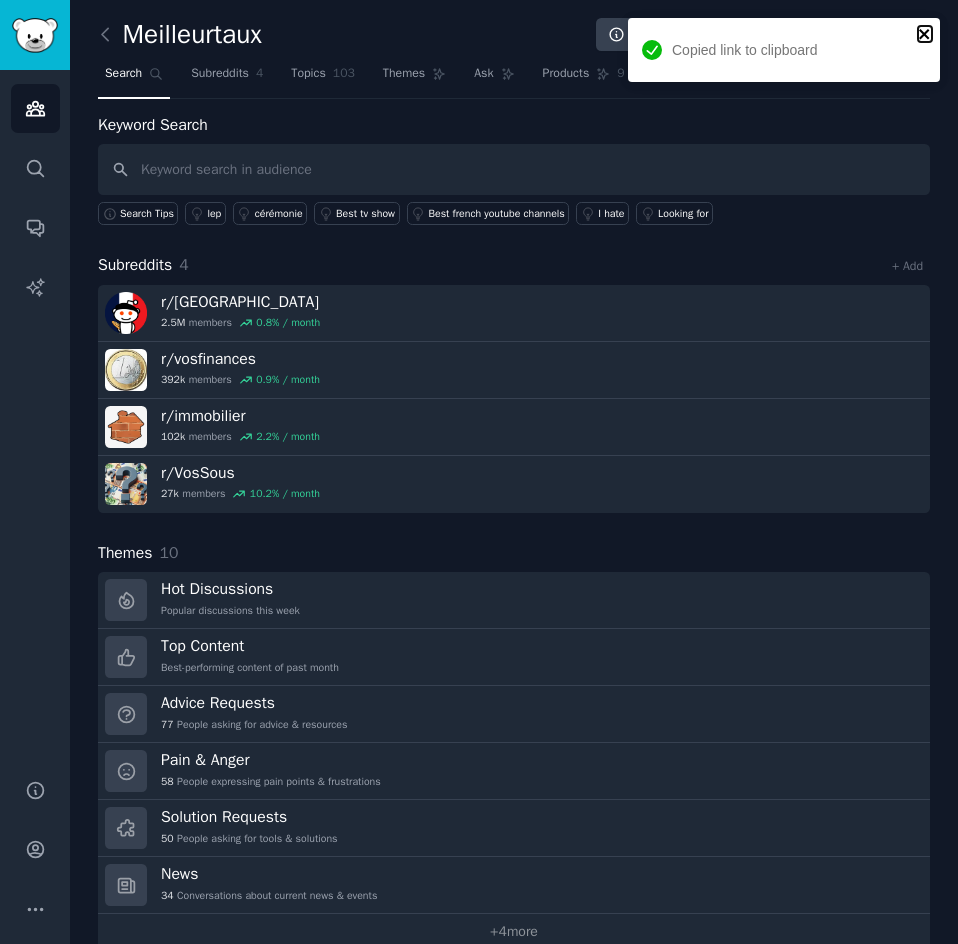 click 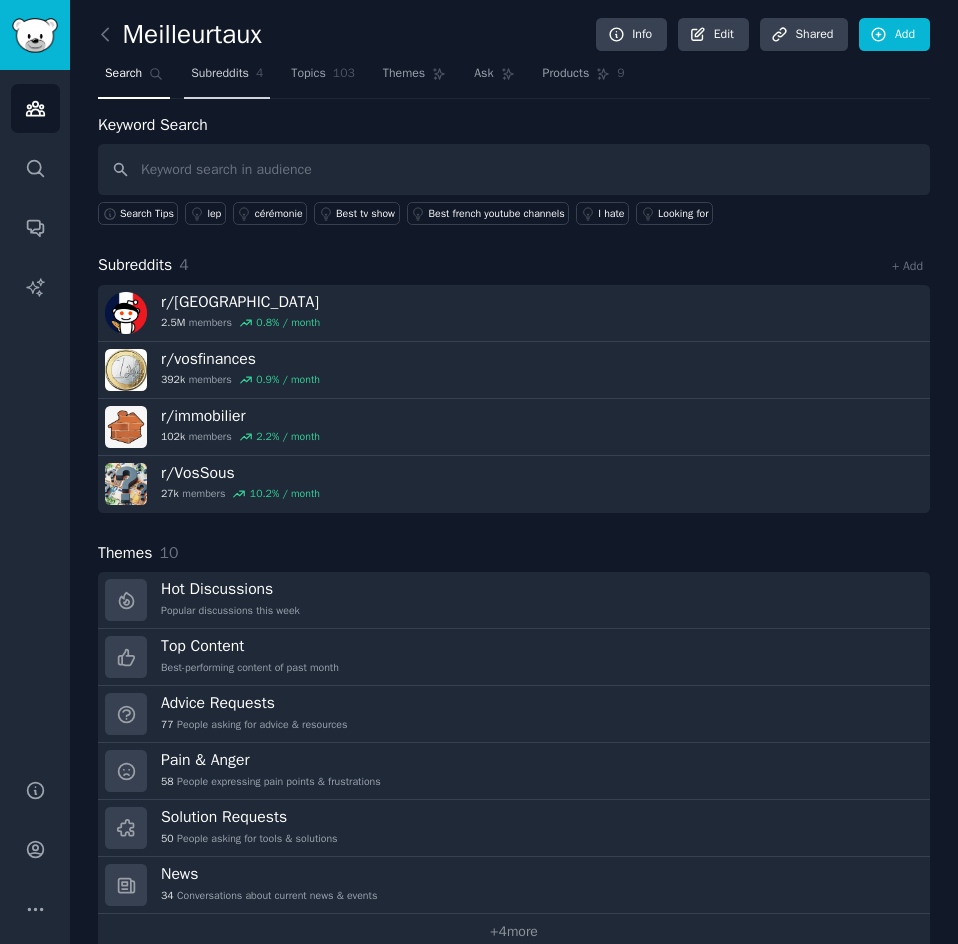 click on "Subreddits" at bounding box center (220, 74) 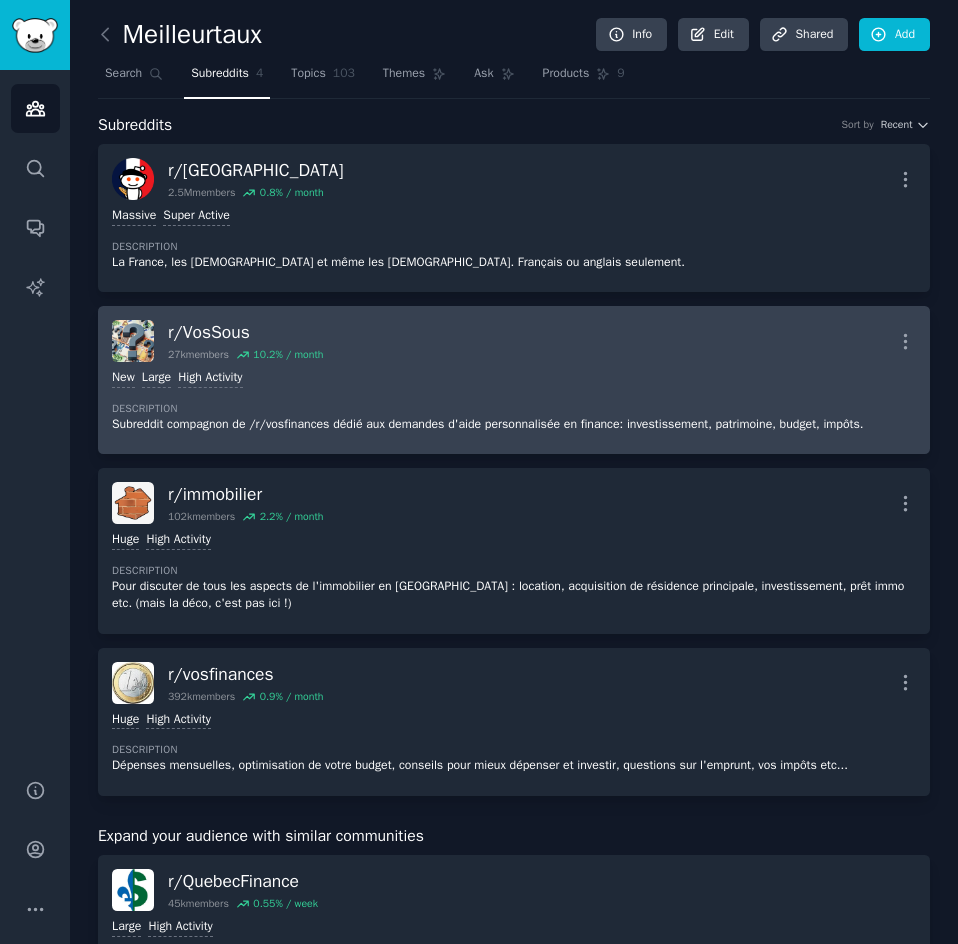 click on "Description" at bounding box center [514, 409] 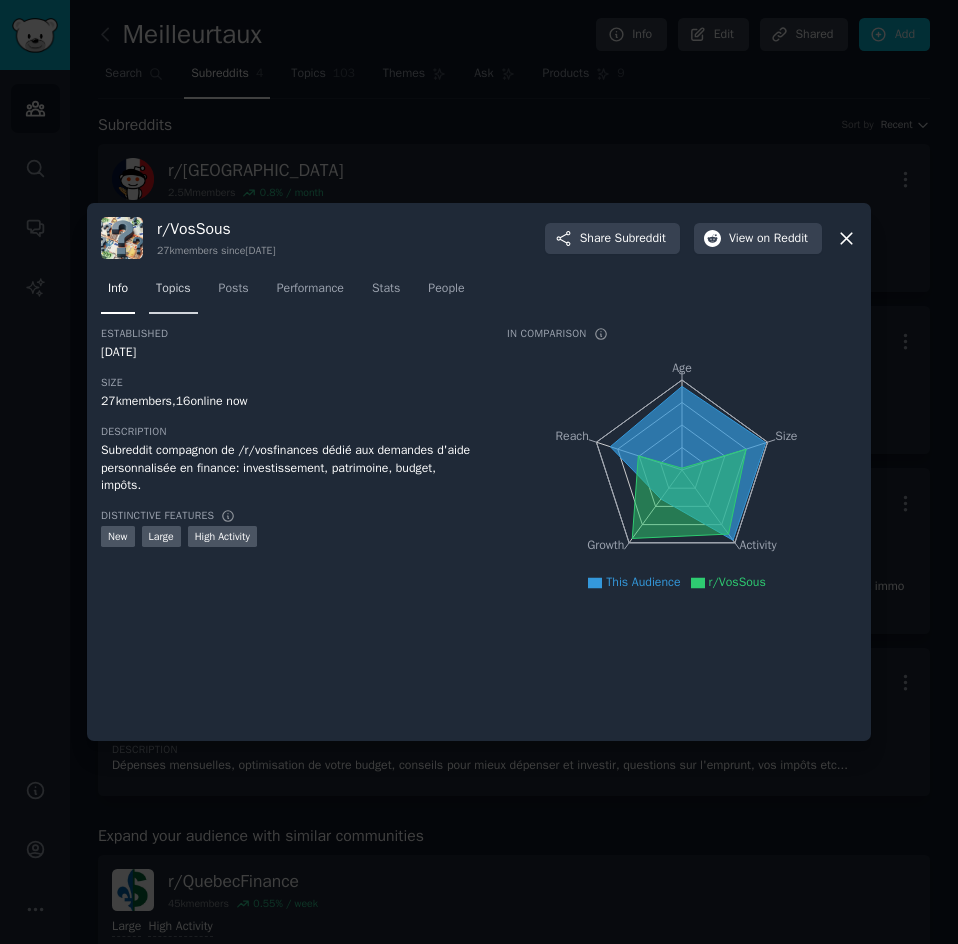 click on "Topics" at bounding box center [173, 289] 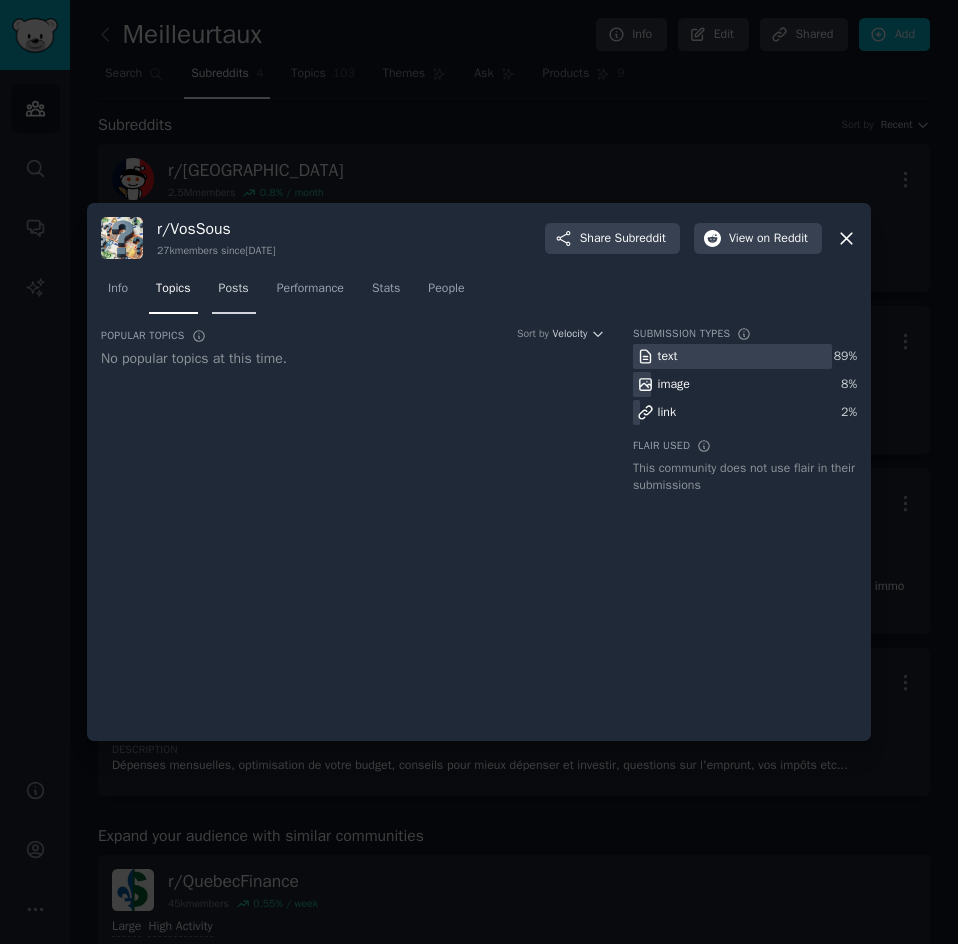 click on "Posts" at bounding box center [234, 293] 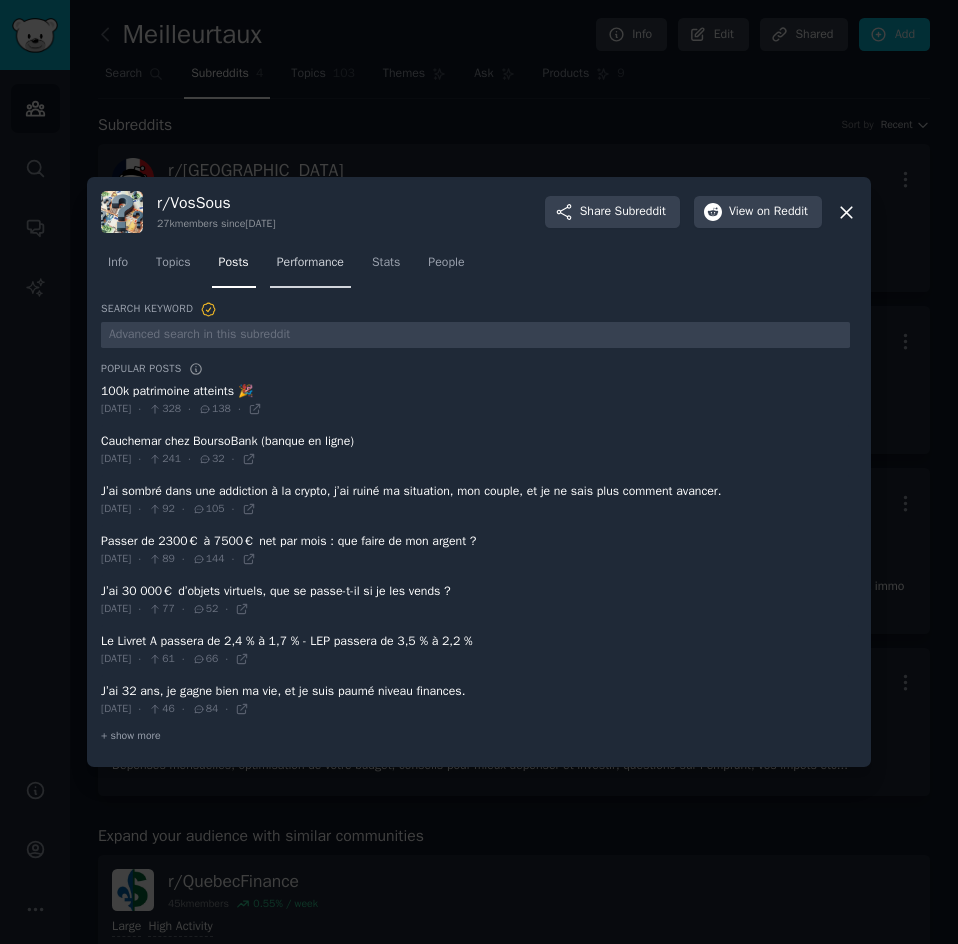 click on "Performance" at bounding box center [310, 263] 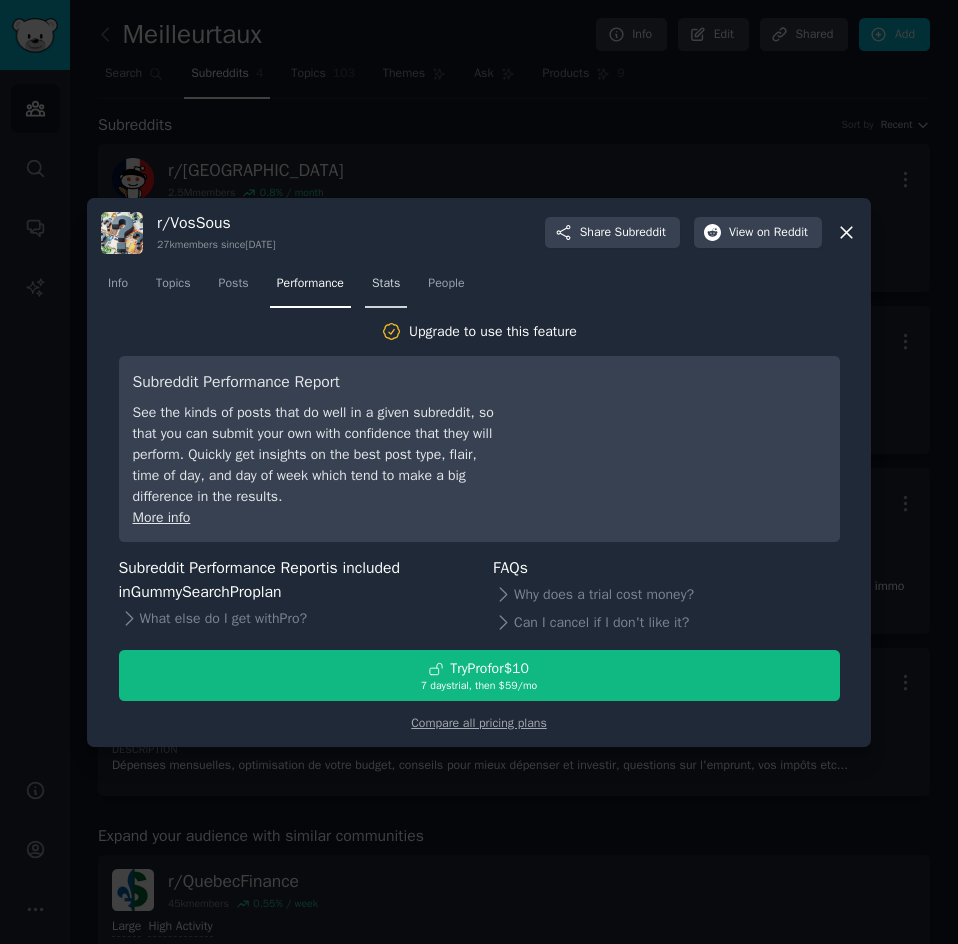 click on "Stats" at bounding box center (386, 284) 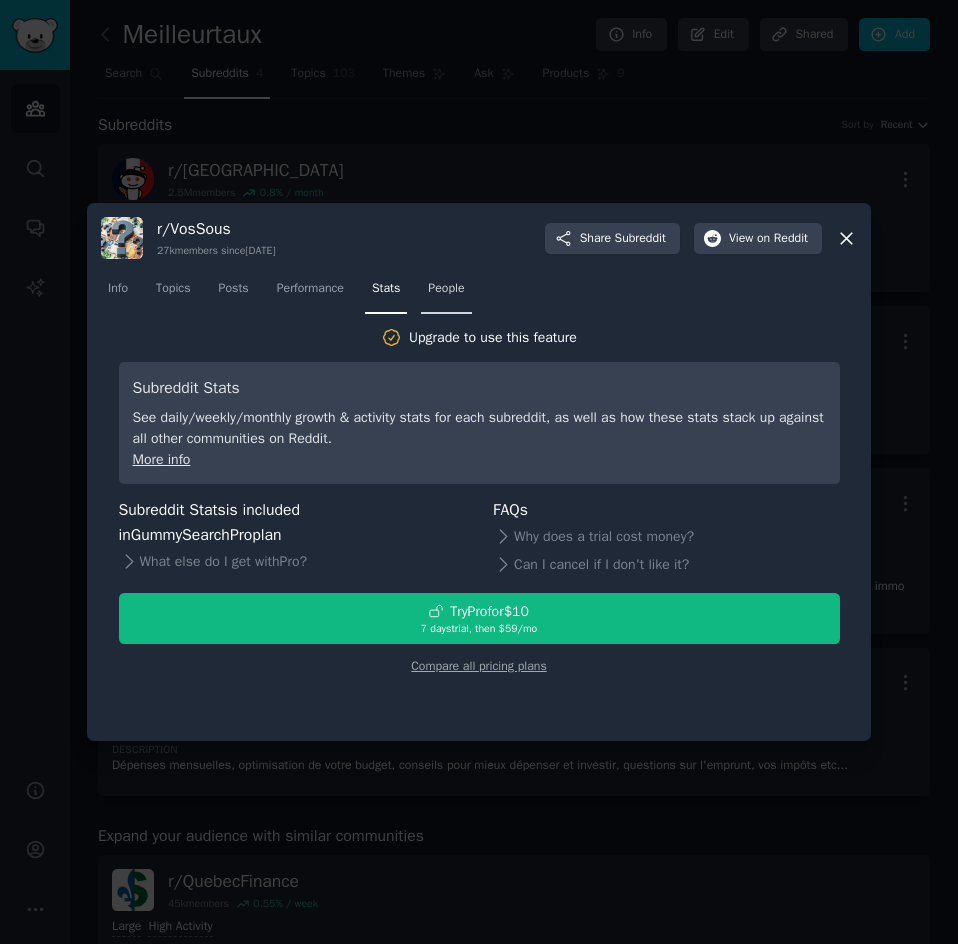 click on "People" at bounding box center (446, 289) 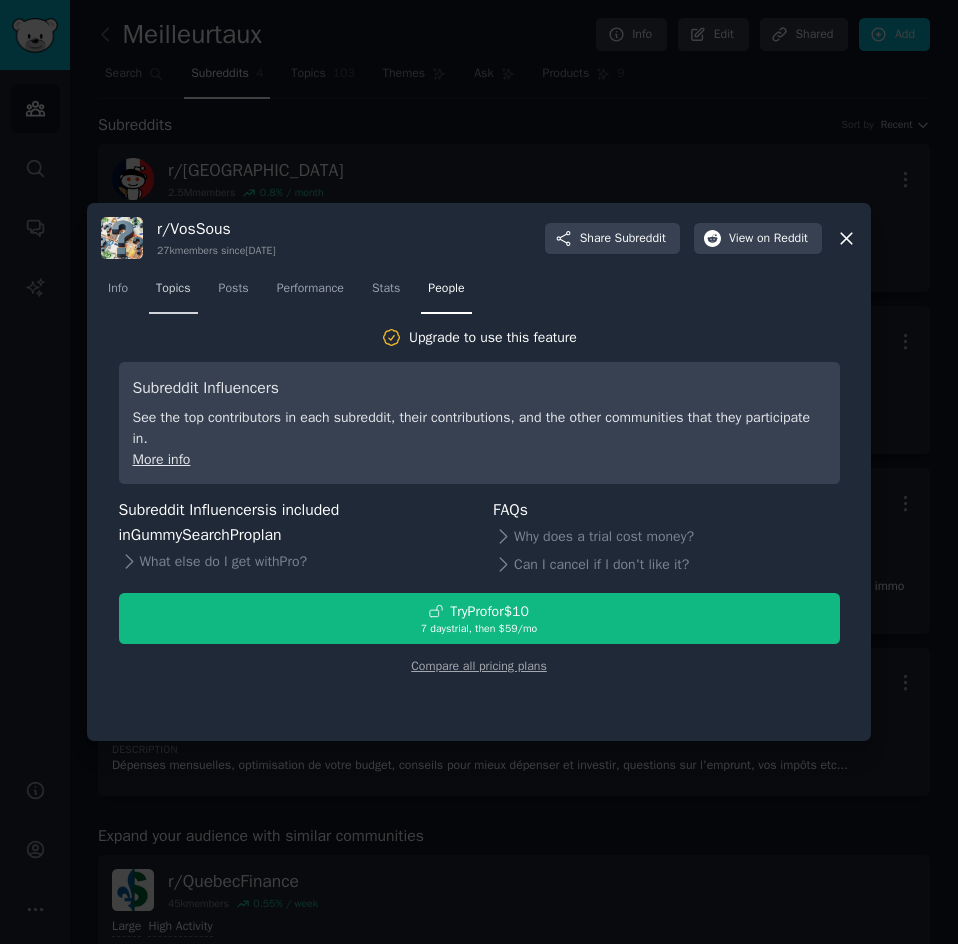 click on "Topics" at bounding box center [173, 289] 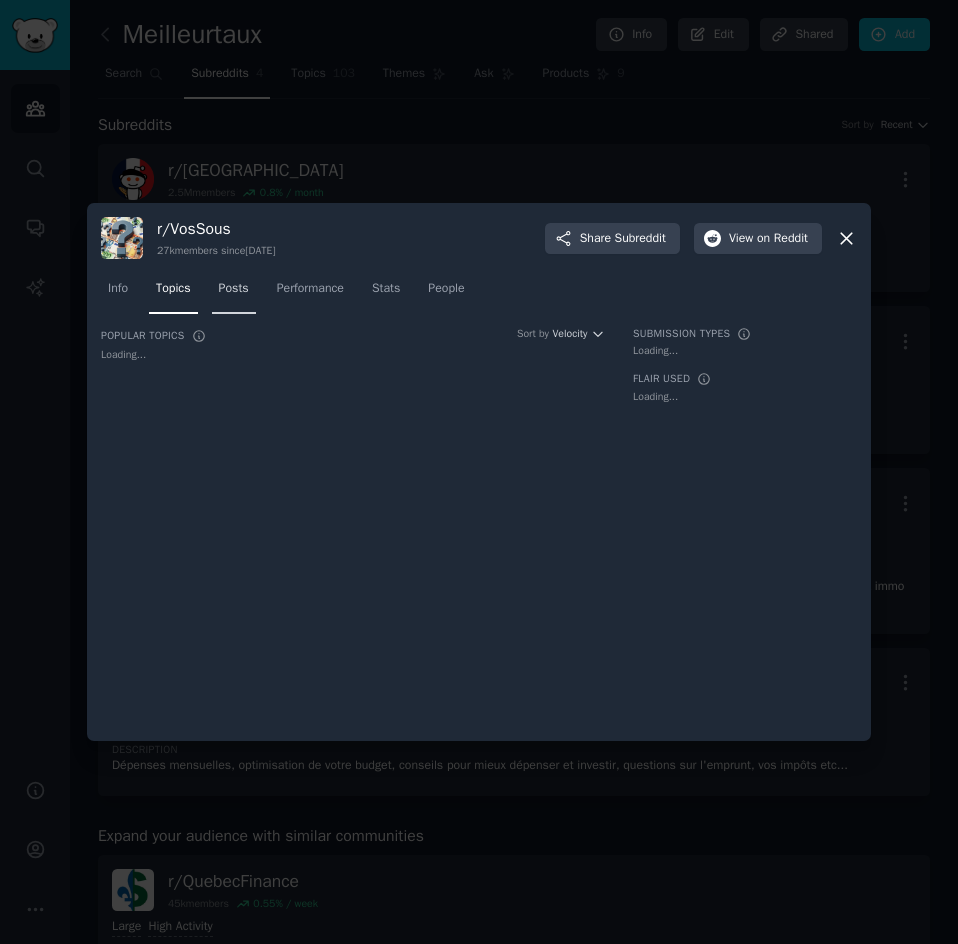 click on "Posts" at bounding box center [234, 289] 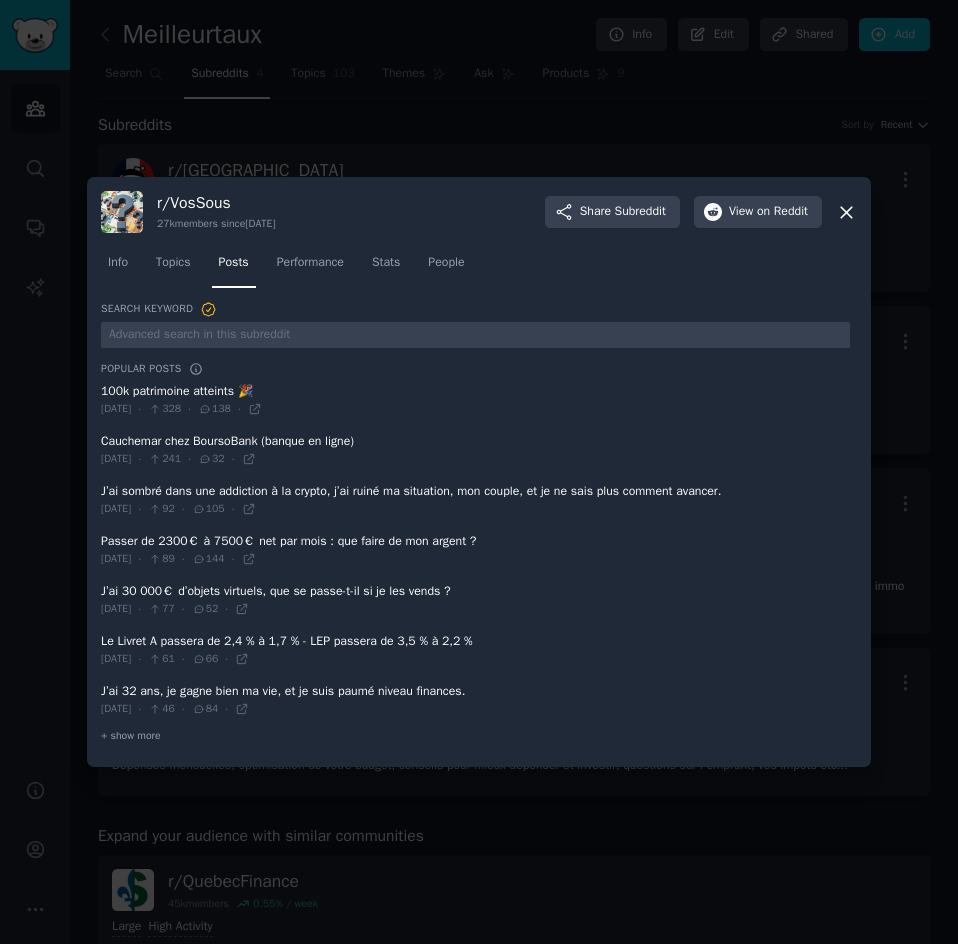 click on "Info Topics Posts Performance Stats People" 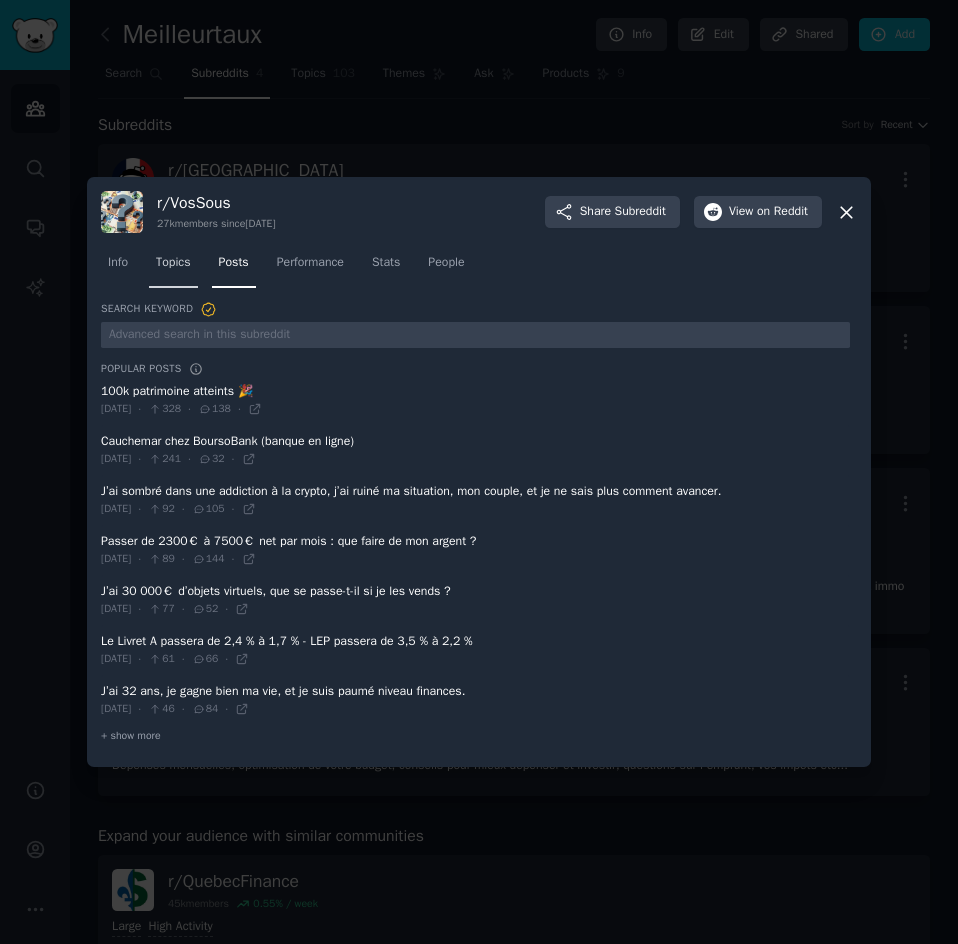 click on "Topics" at bounding box center (173, 263) 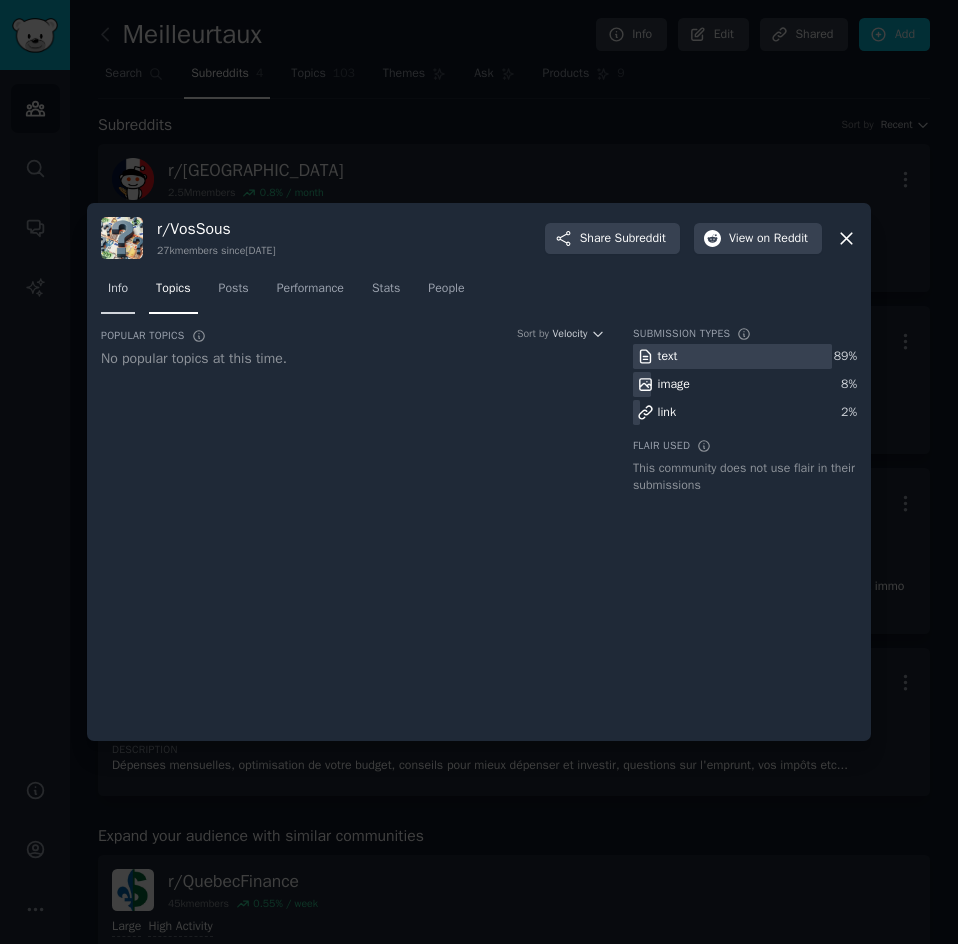 click on "Info" at bounding box center (118, 289) 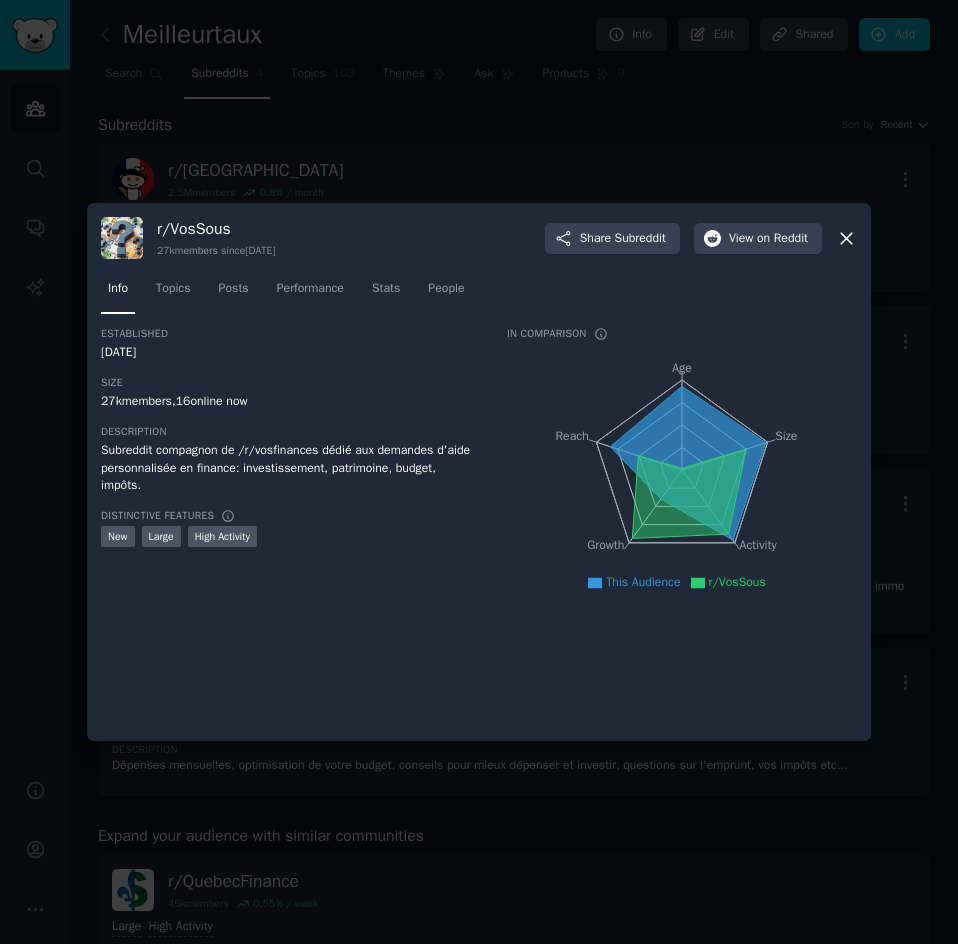 click 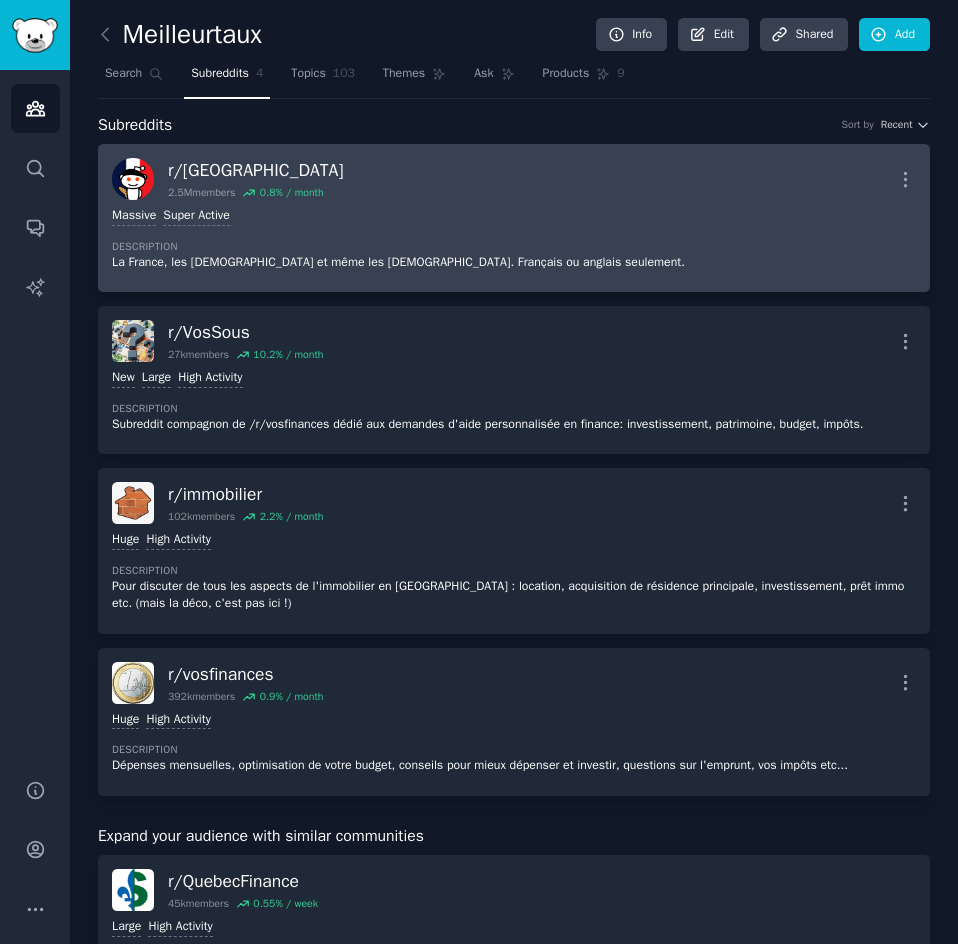 click on ">= 95th percentile for submissions / day Massive Super Active Description La [GEOGRAPHIC_DATA], les [DEMOGRAPHIC_DATA] et même les [DEMOGRAPHIC_DATA]. Français ou anglais seulement." at bounding box center (514, 239) 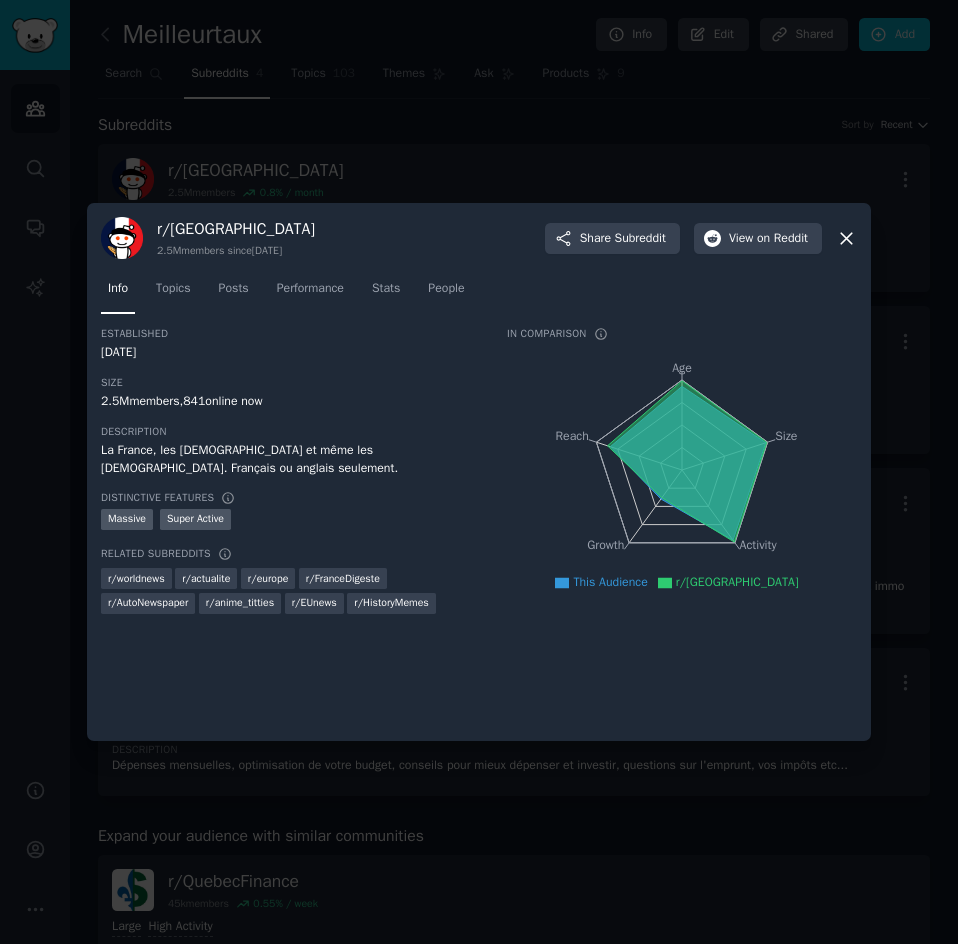 click 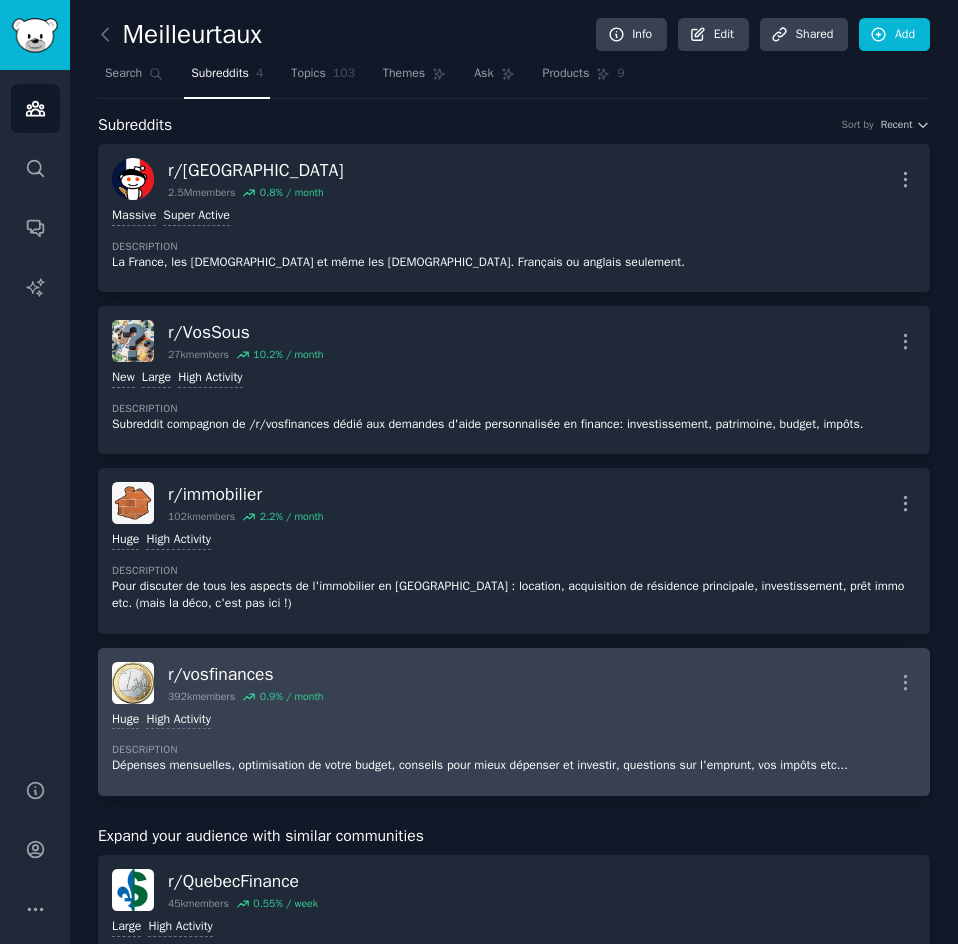 click on "r/ vosfinances 392k  members 0.9 % / month More" at bounding box center (514, 683) 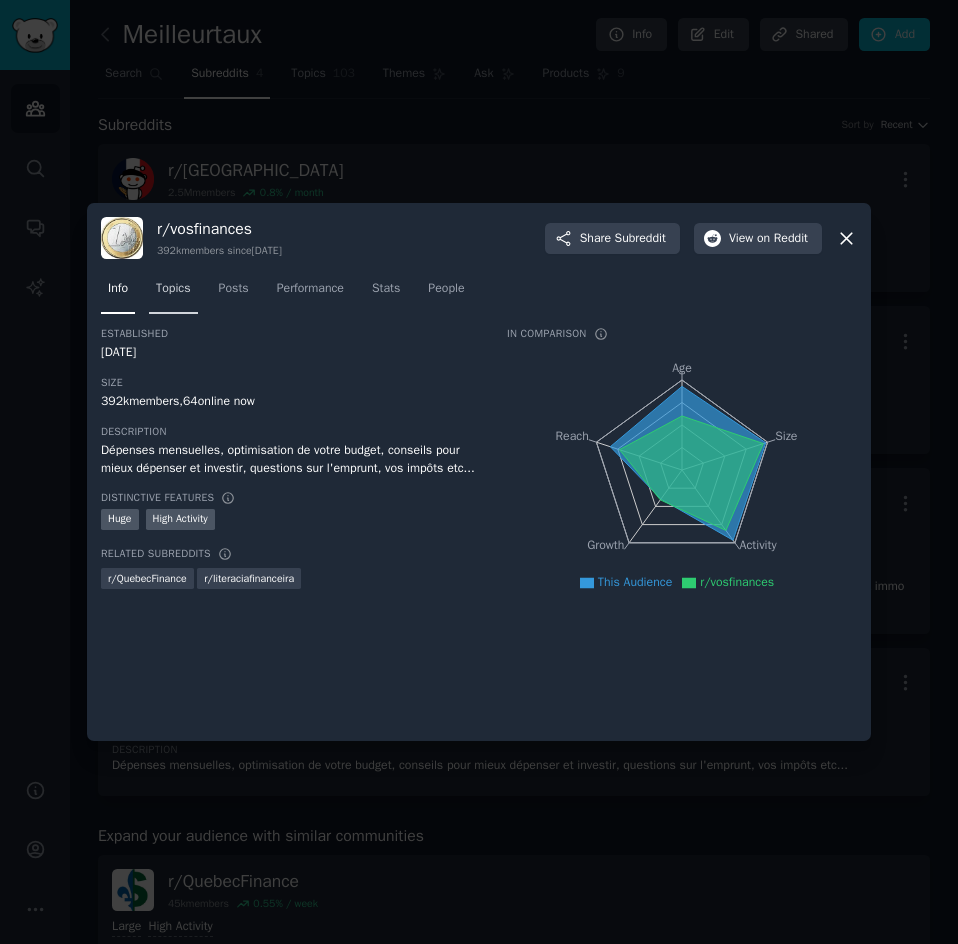 click on "Topics" at bounding box center (173, 289) 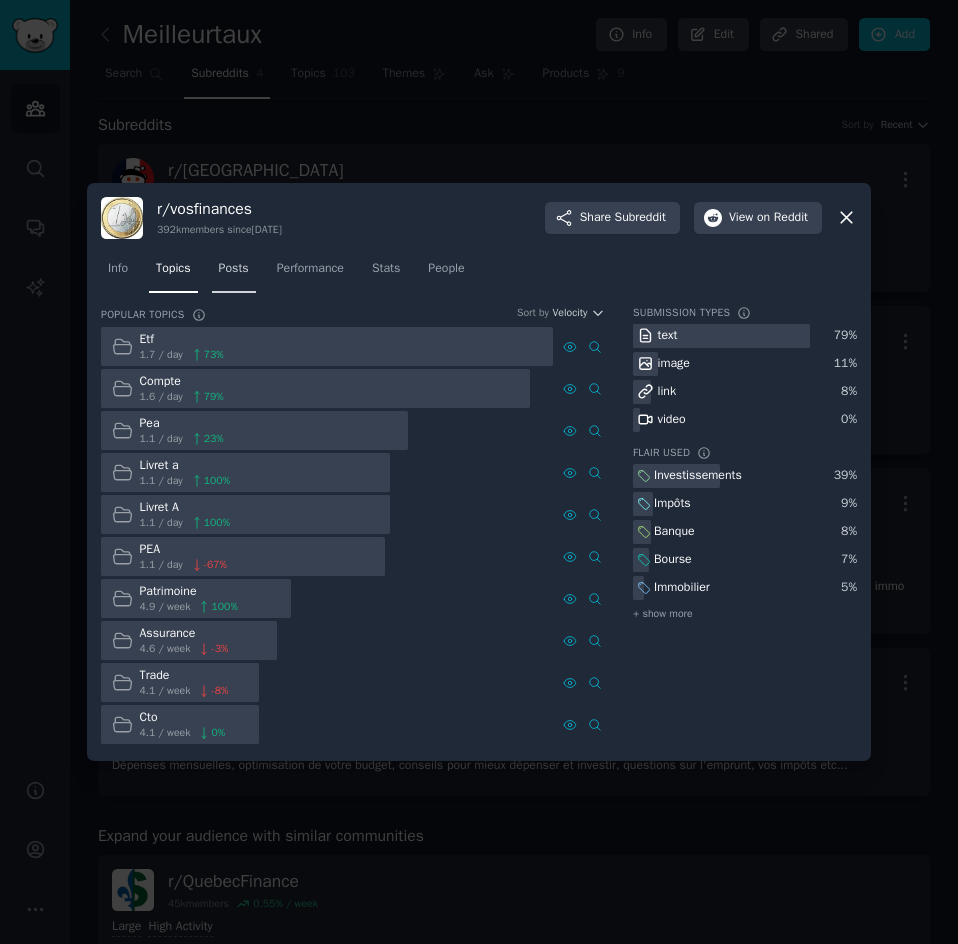 click on "Posts" at bounding box center (234, 269) 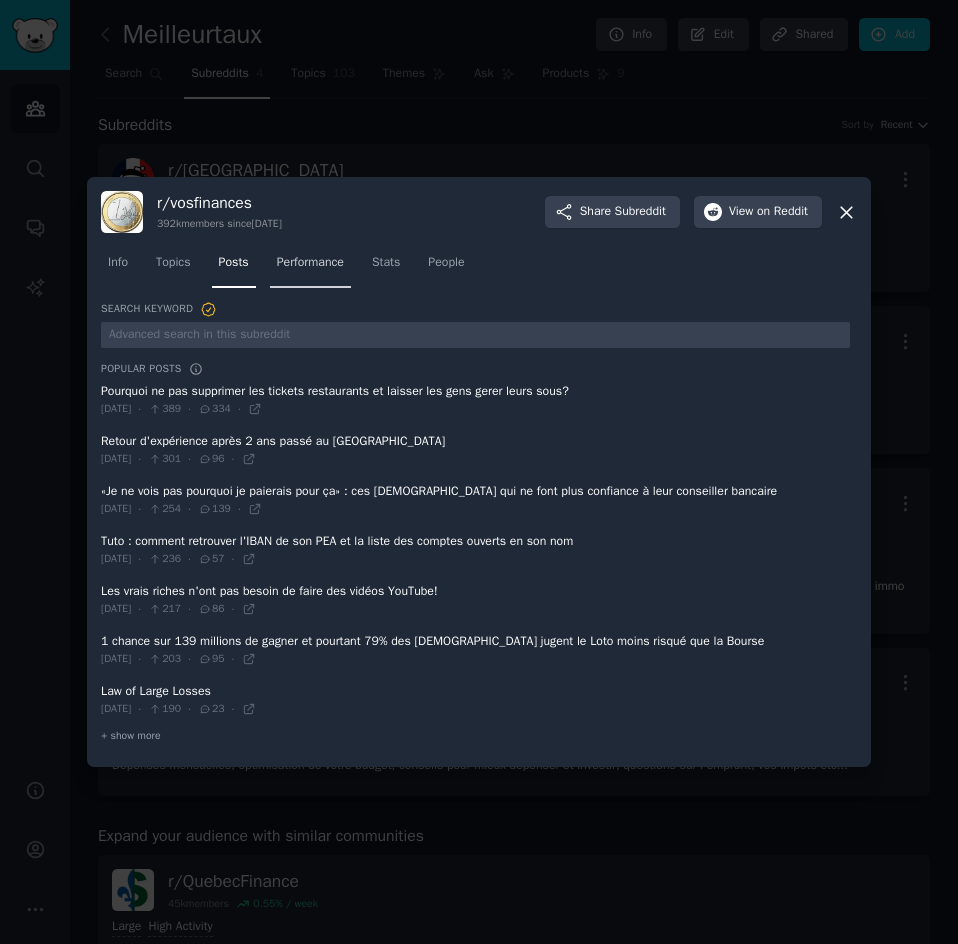 click on "Performance" at bounding box center (310, 263) 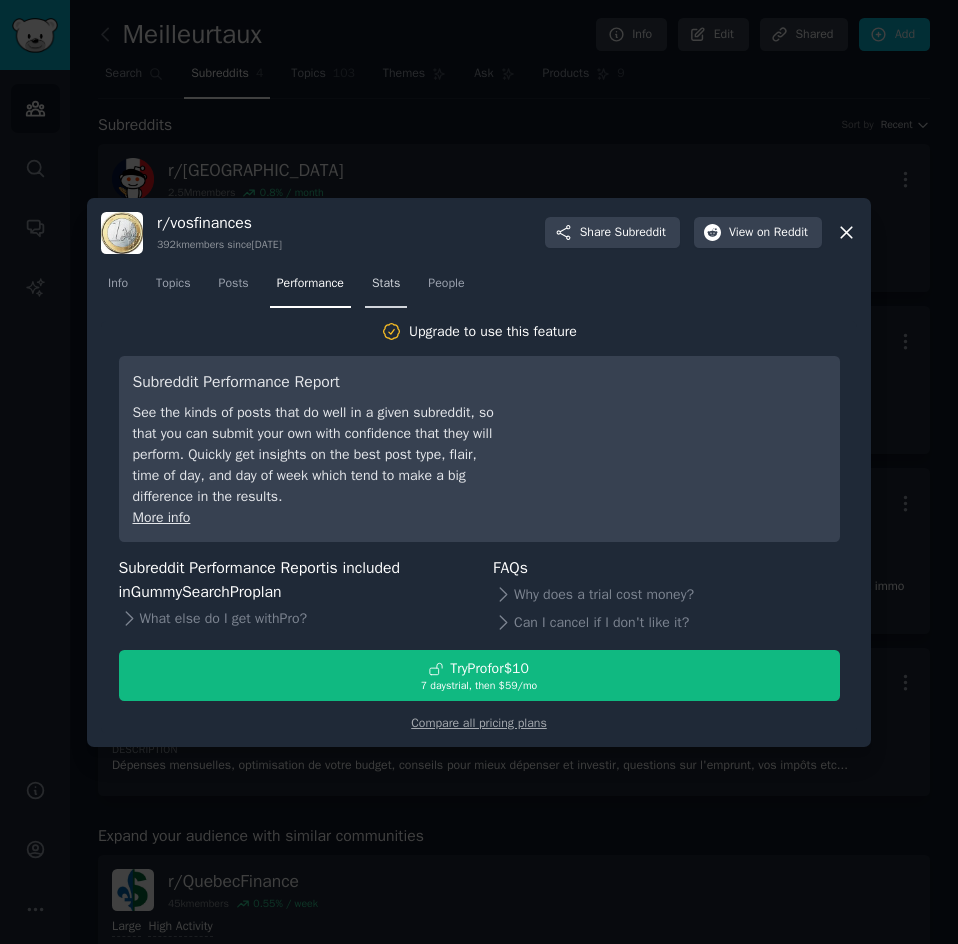 click on "Stats" at bounding box center (386, 284) 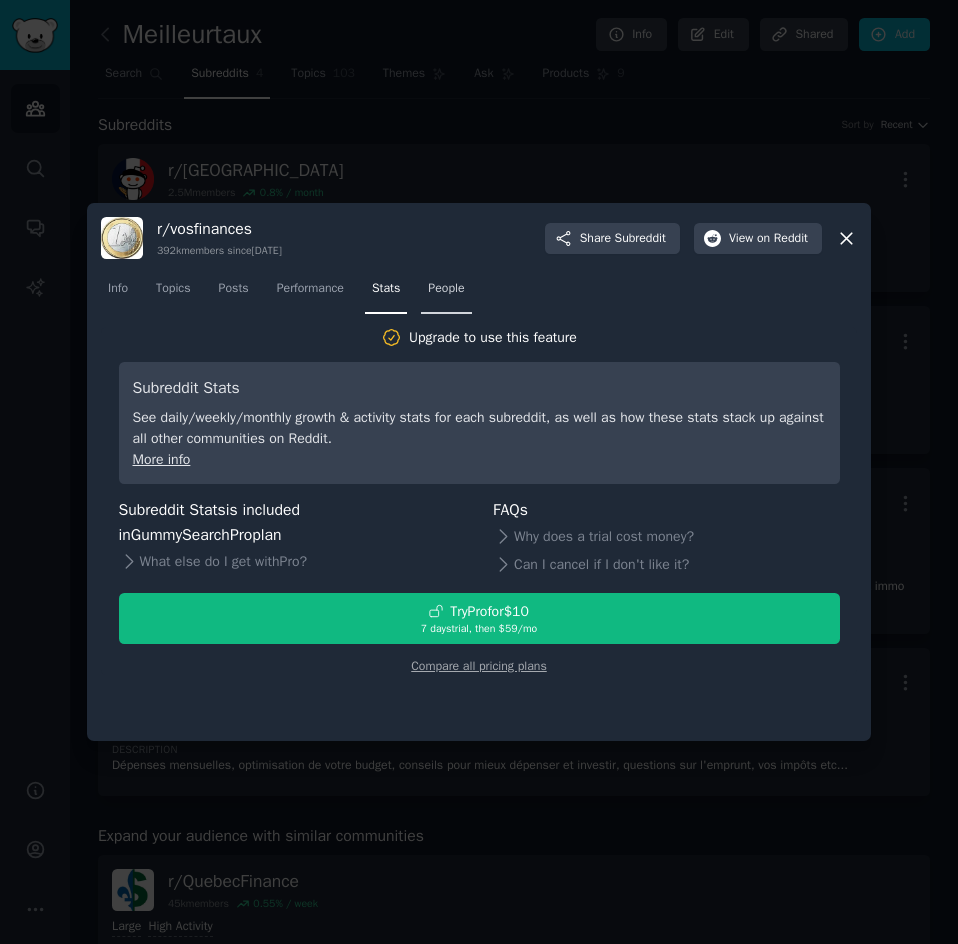 click on "People" at bounding box center [446, 289] 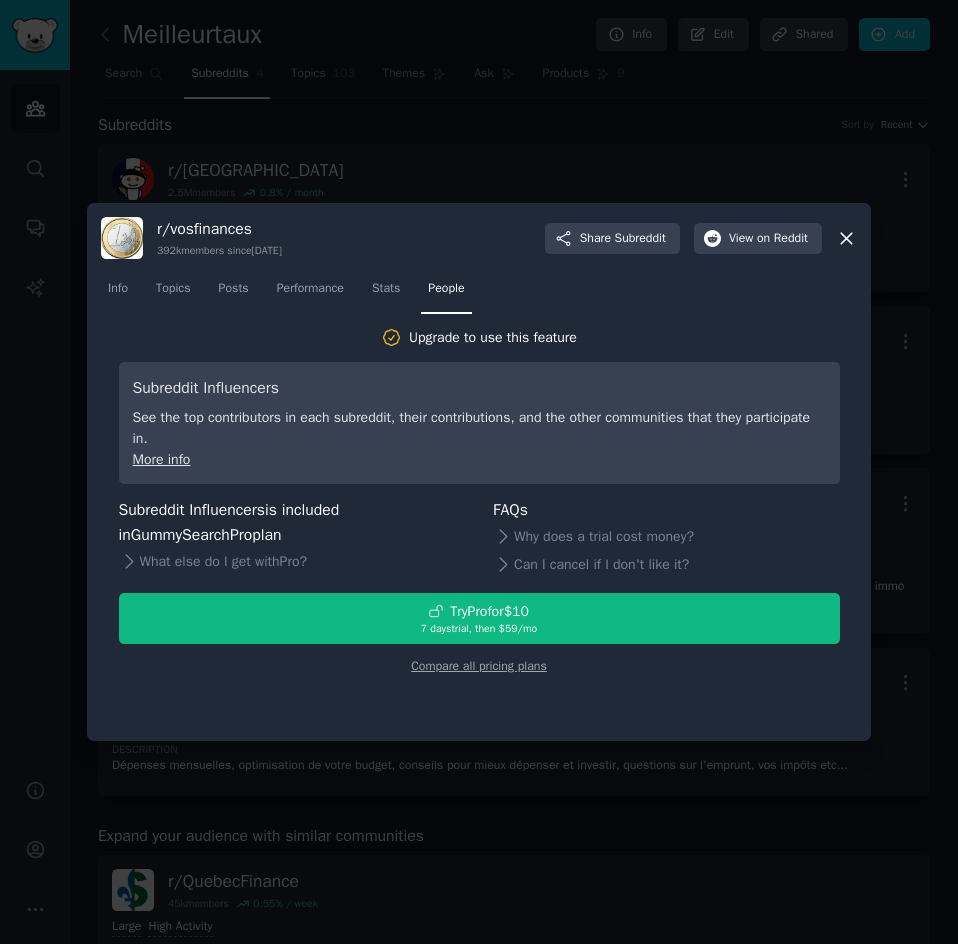 click 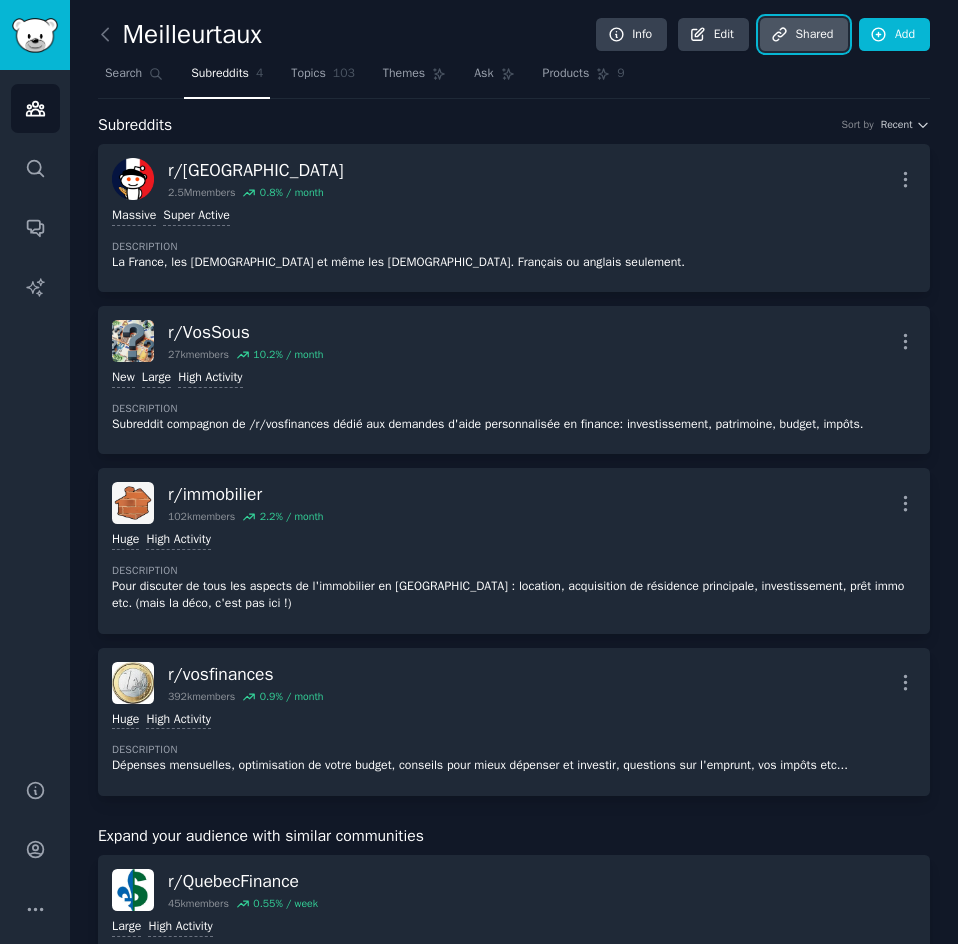 click on "Share d" at bounding box center (804, 35) 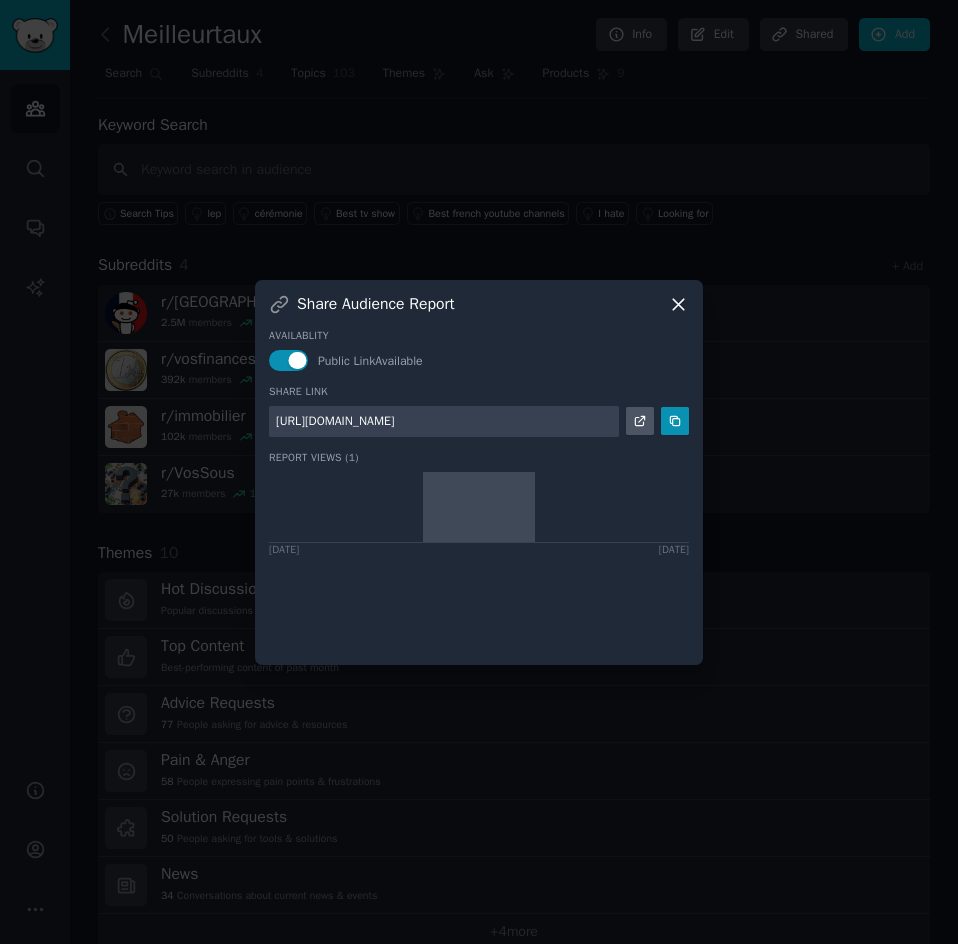 click 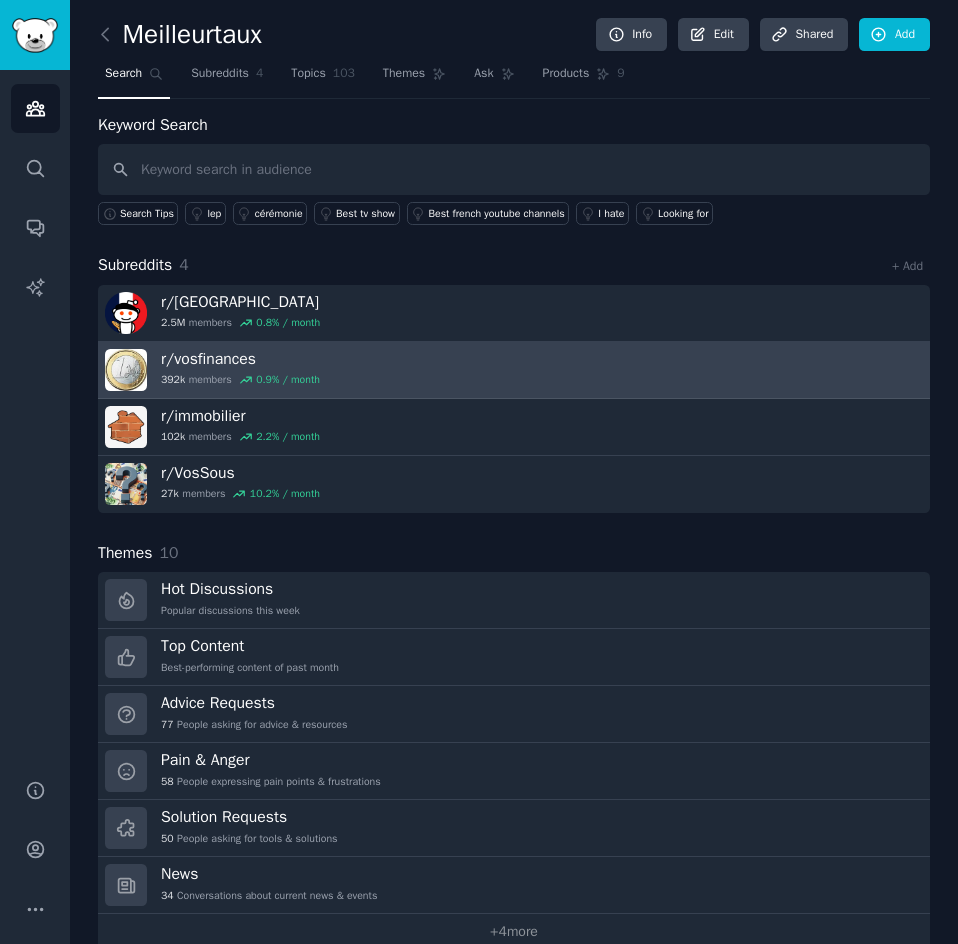 click on "r/ vosfinances" at bounding box center (240, 359) 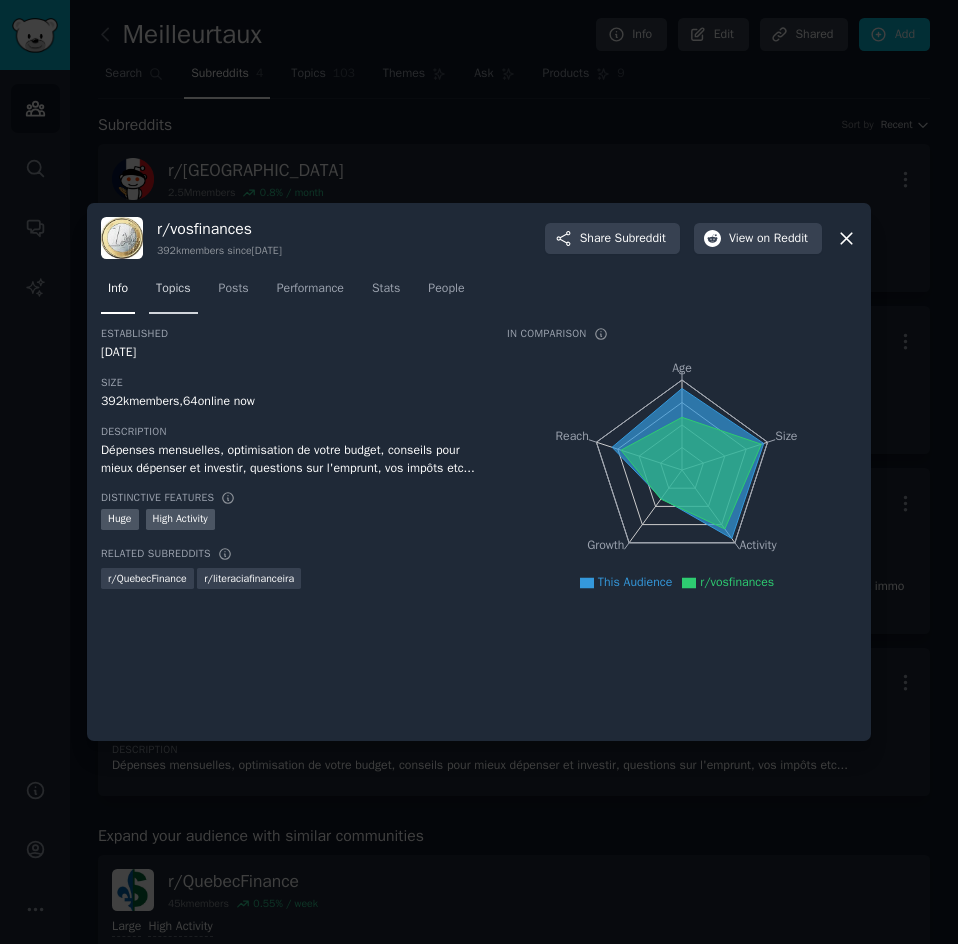 click on "Topics" at bounding box center (173, 293) 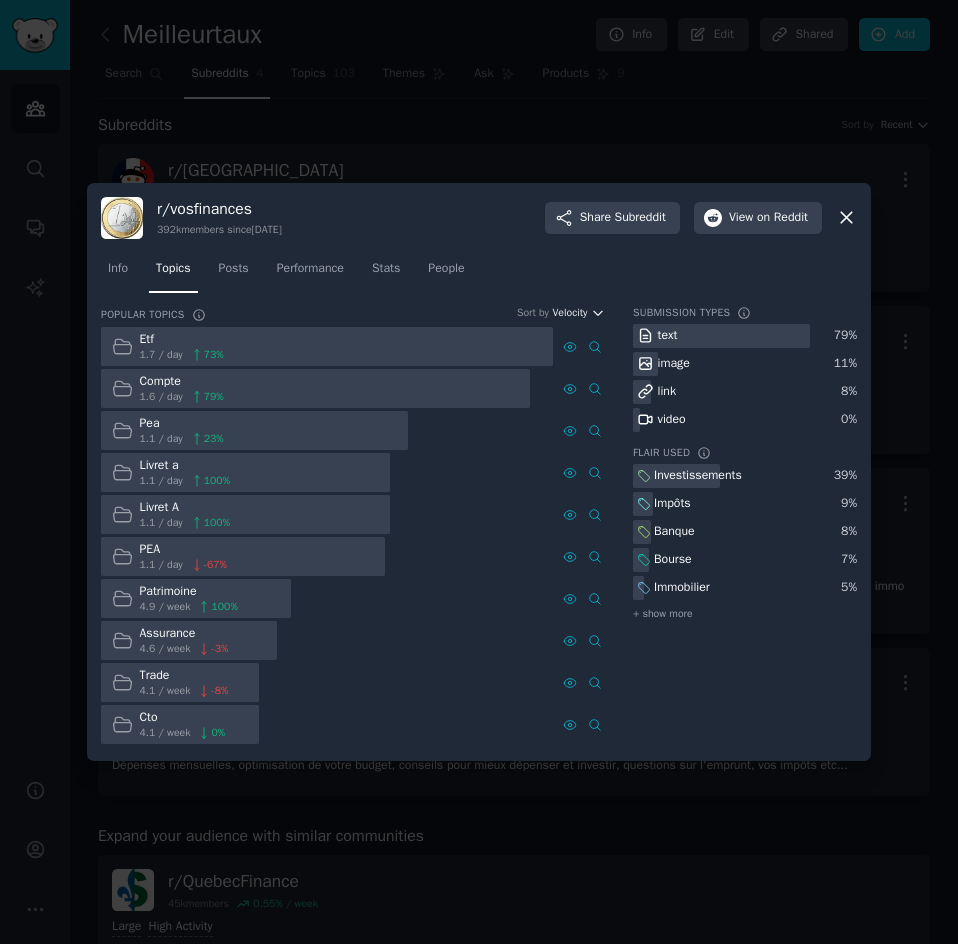 click on "Velocity" at bounding box center [578, 313] 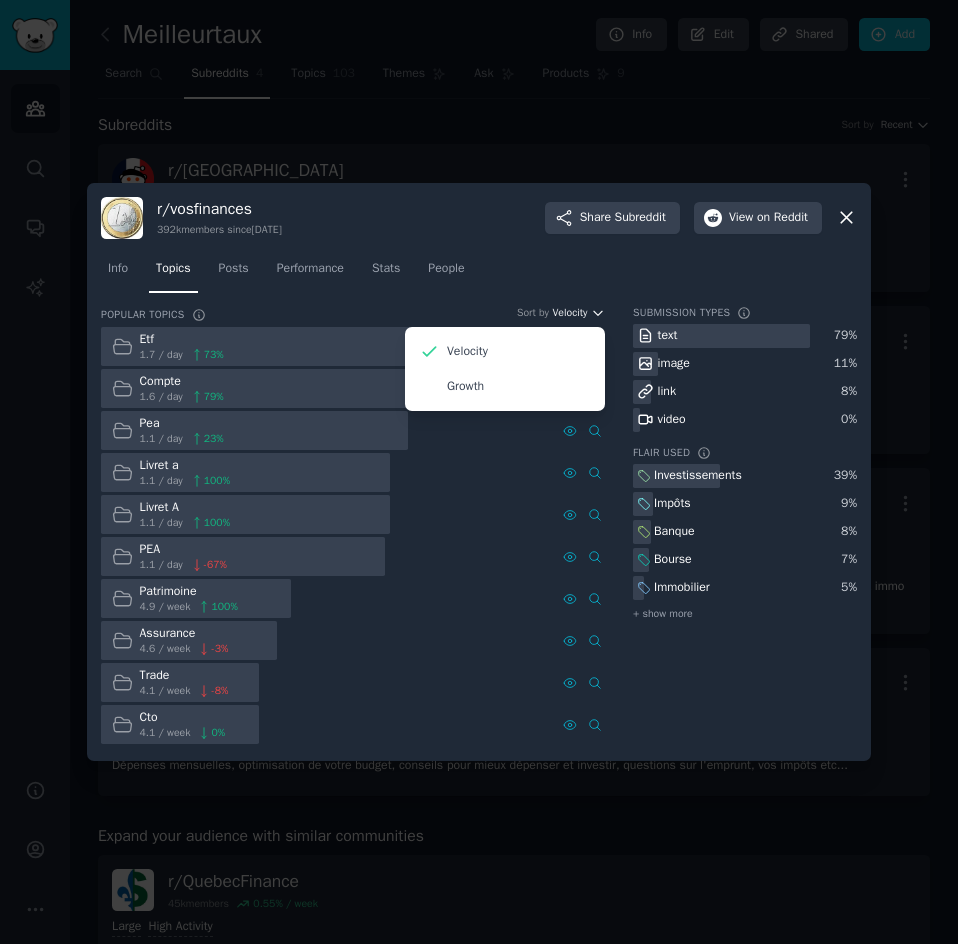 click on "Velocity" at bounding box center (578, 313) 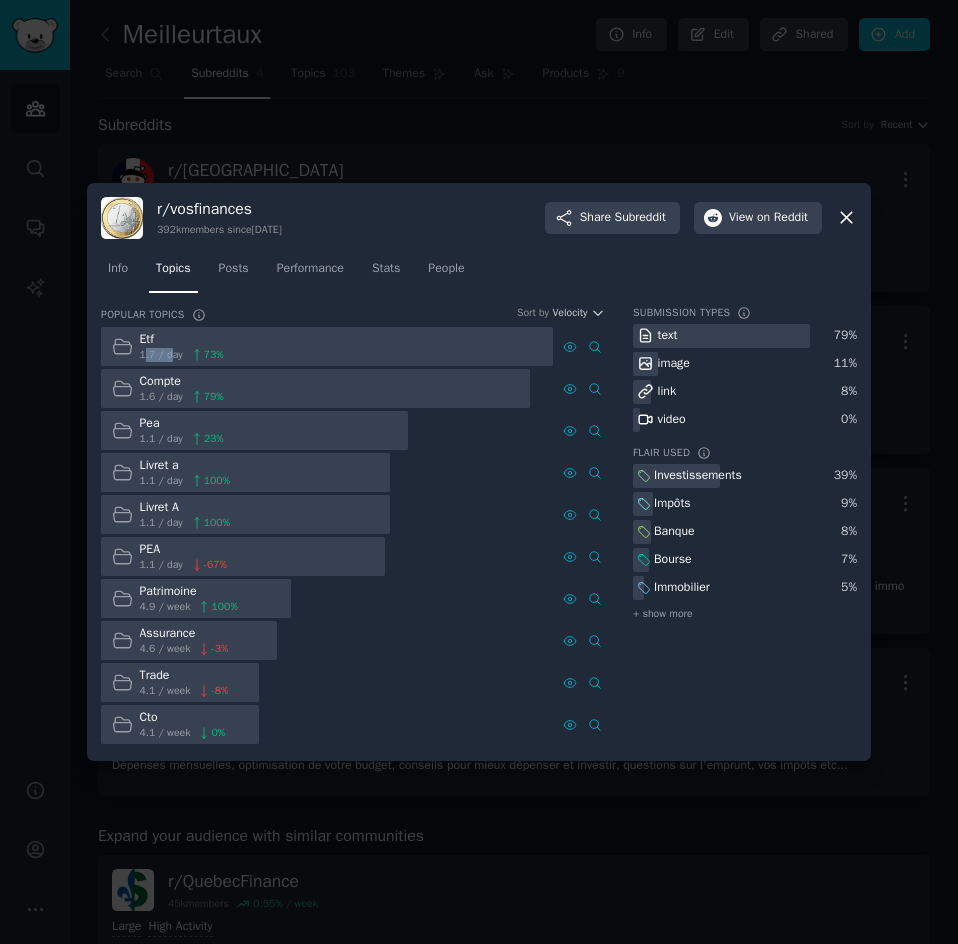 drag, startPoint x: 145, startPoint y: 355, endPoint x: 171, endPoint y: 353, distance: 26.076809 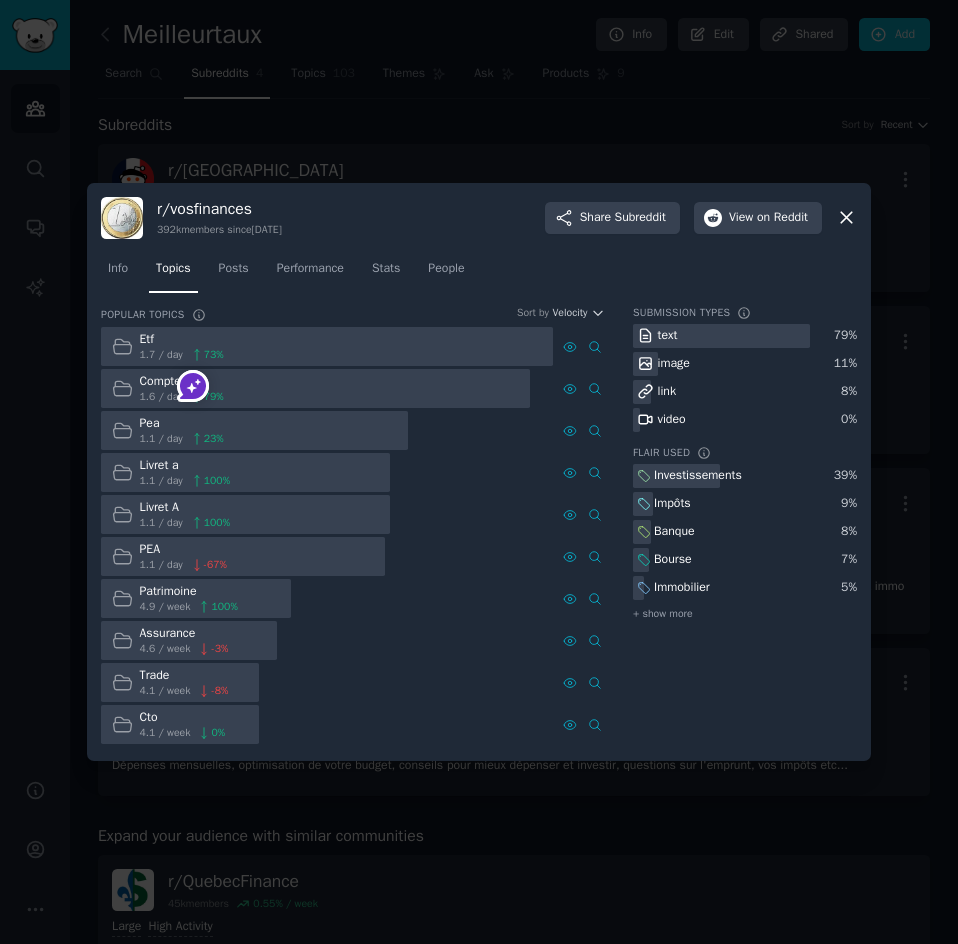 click on "Etf 1.7 / day 73 %" at bounding box center [167, 346] 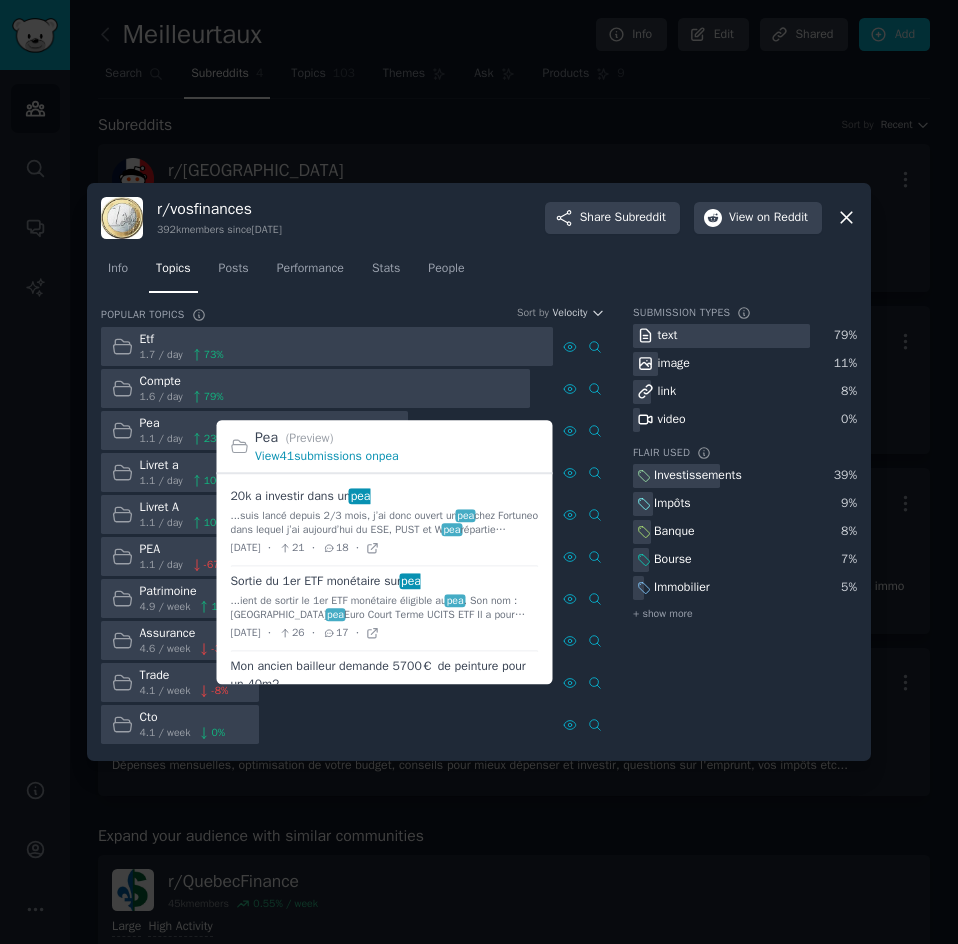 click on "View  41  submissions on  pea" at bounding box center [327, 456] 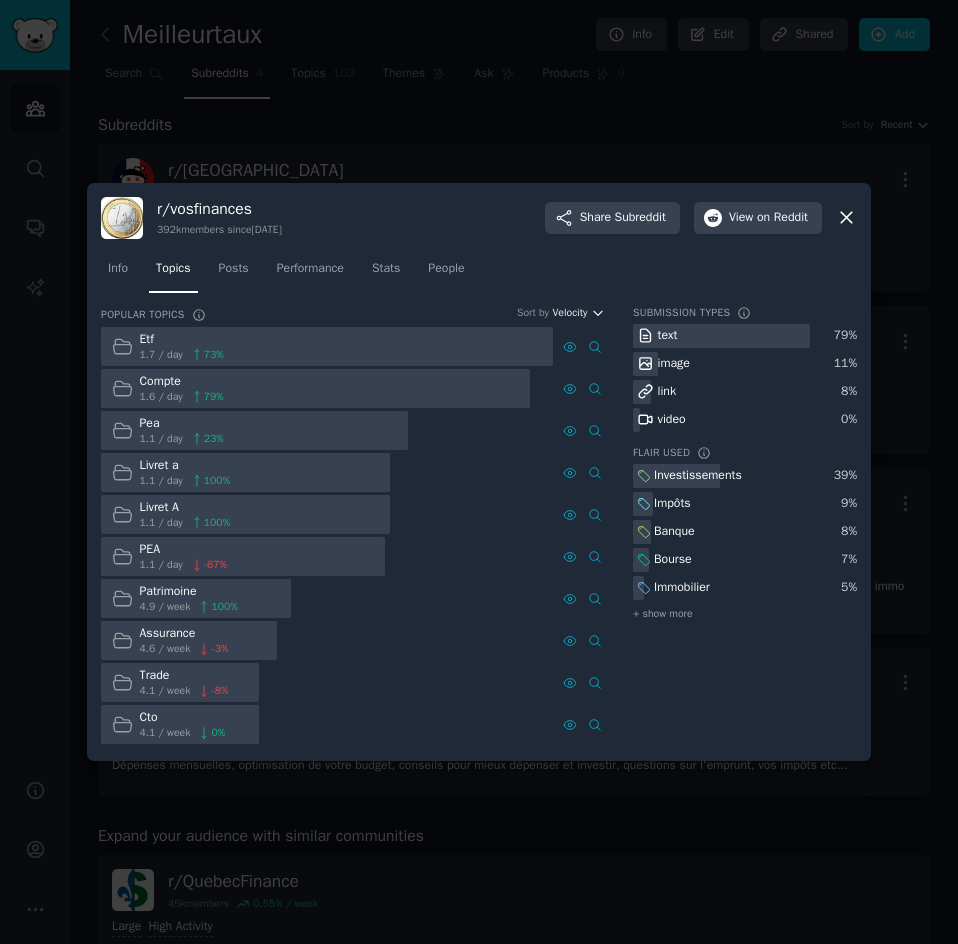 click on "Velocity" at bounding box center (569, 313) 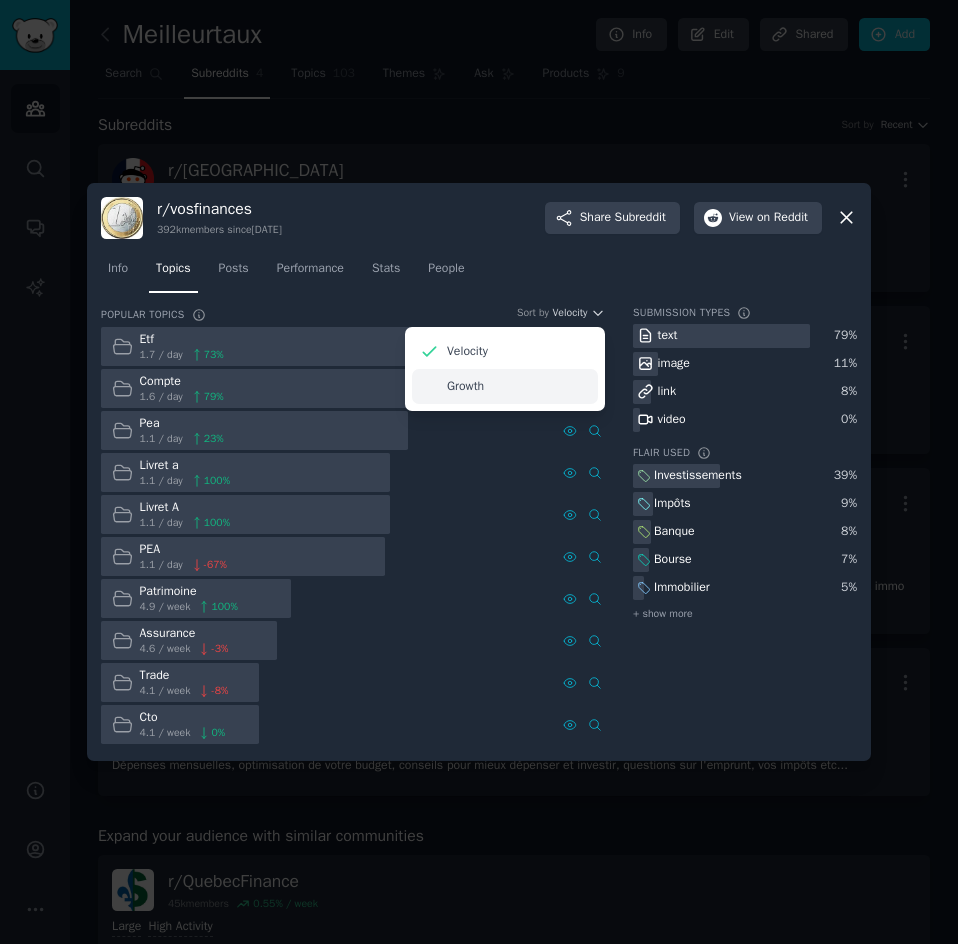 click on "Growth" at bounding box center [465, 387] 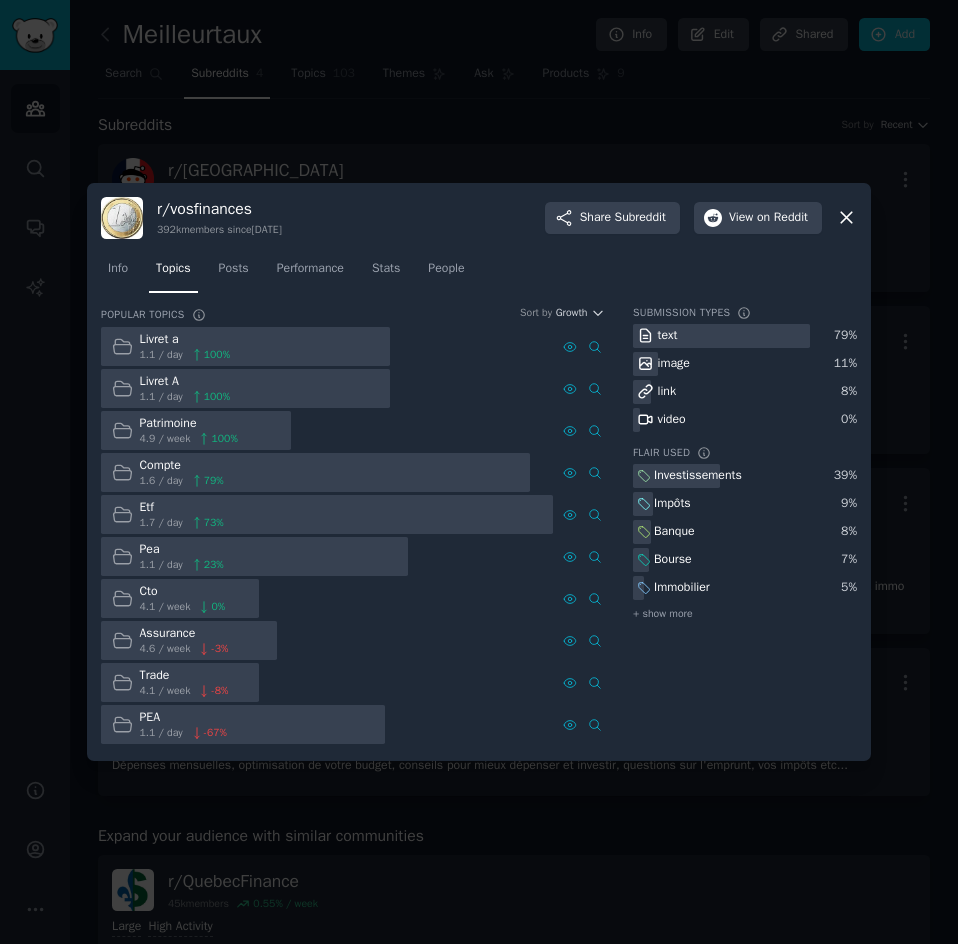 click on "Info Topics Posts Performance Stats People" at bounding box center [479, 273] 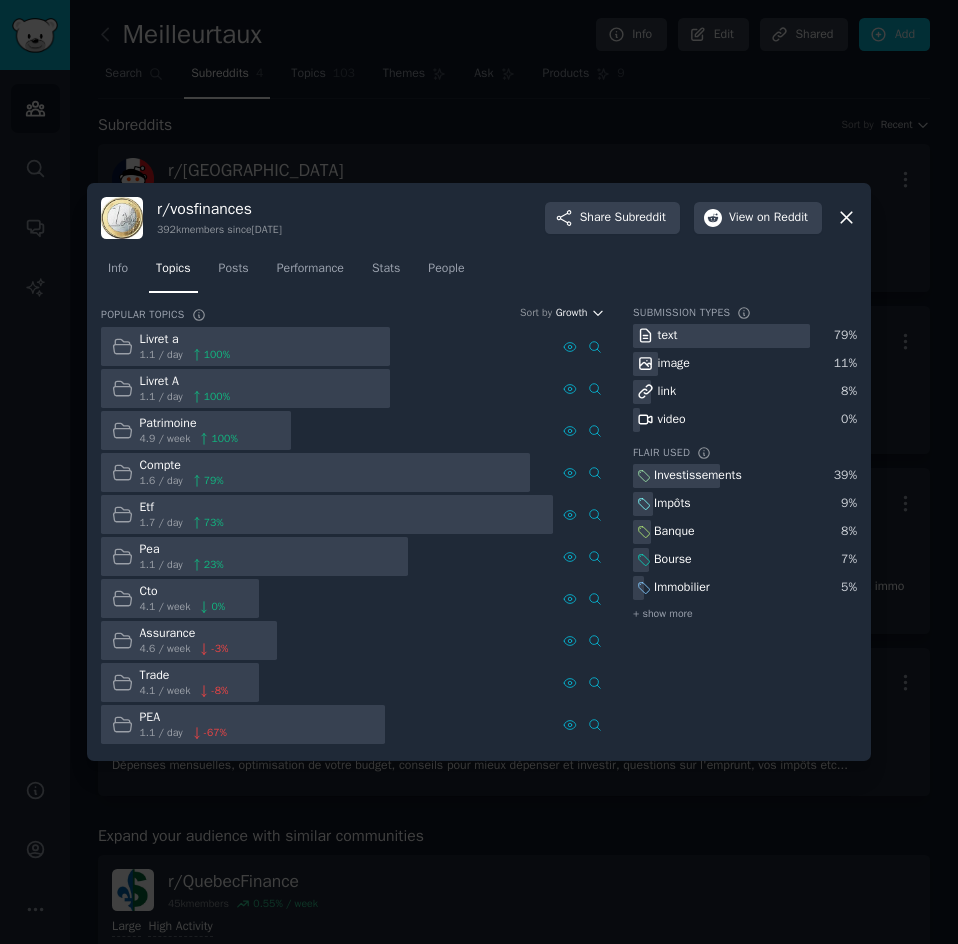 click on "Growth" at bounding box center (572, 313) 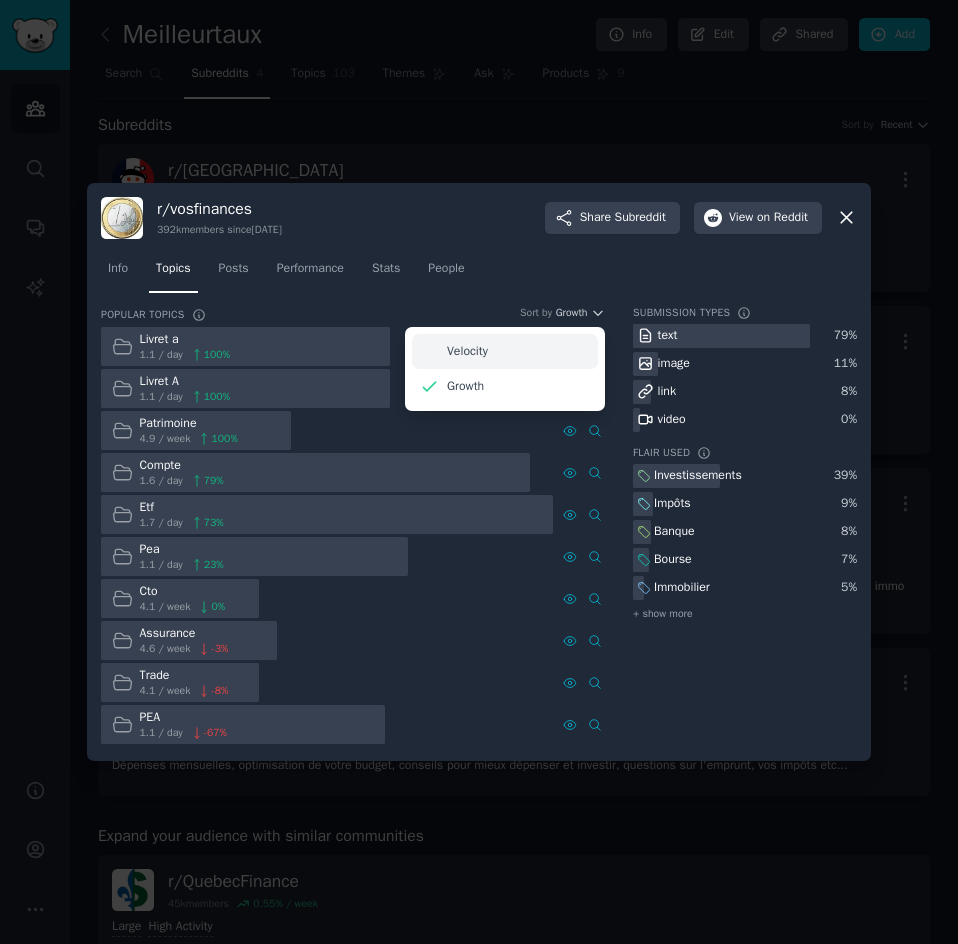 click on "Velocity" at bounding box center (505, 351) 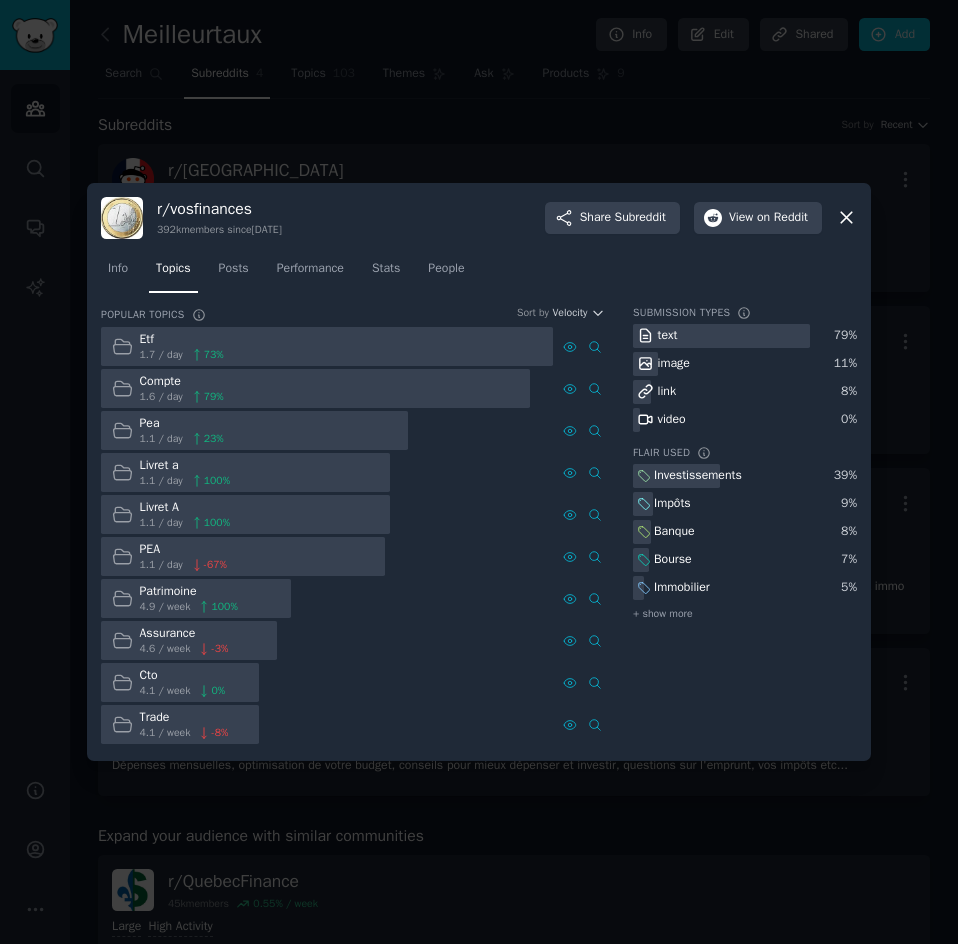 click on "Info Topics Posts Performance Stats People" at bounding box center (479, 273) 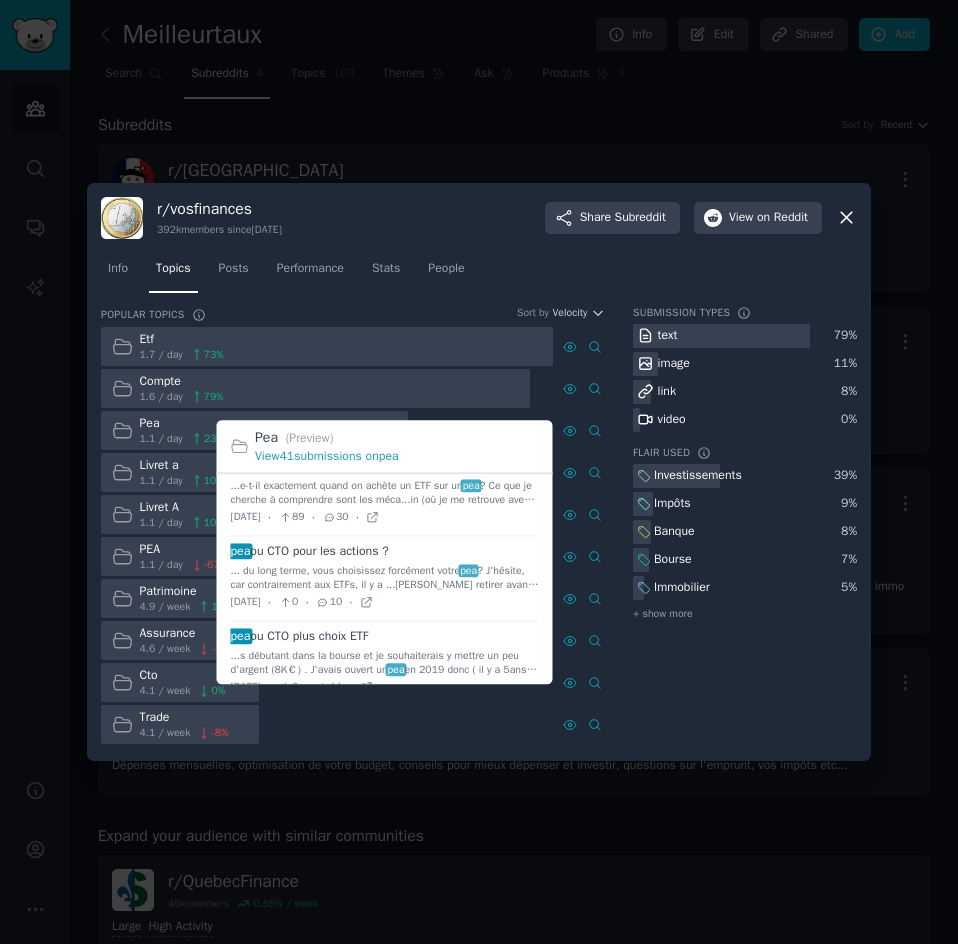 scroll, scrollTop: 800, scrollLeft: 0, axis: vertical 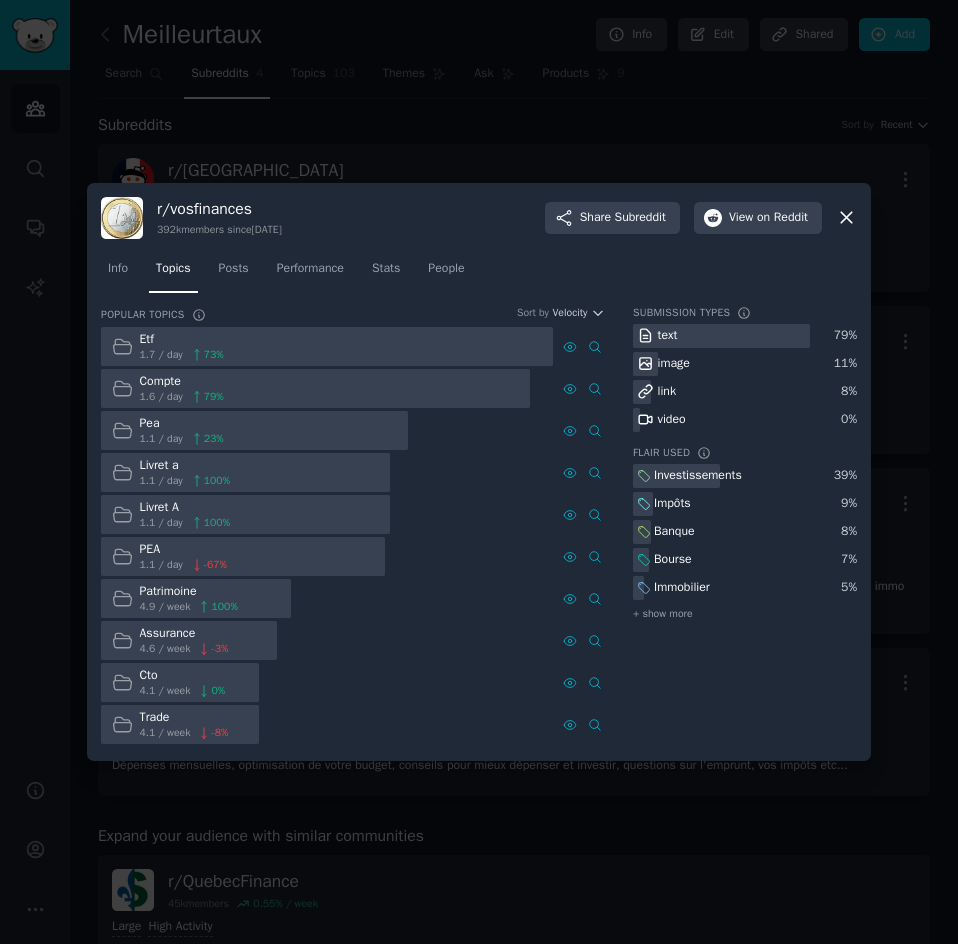 click at bounding box center (479, 472) 